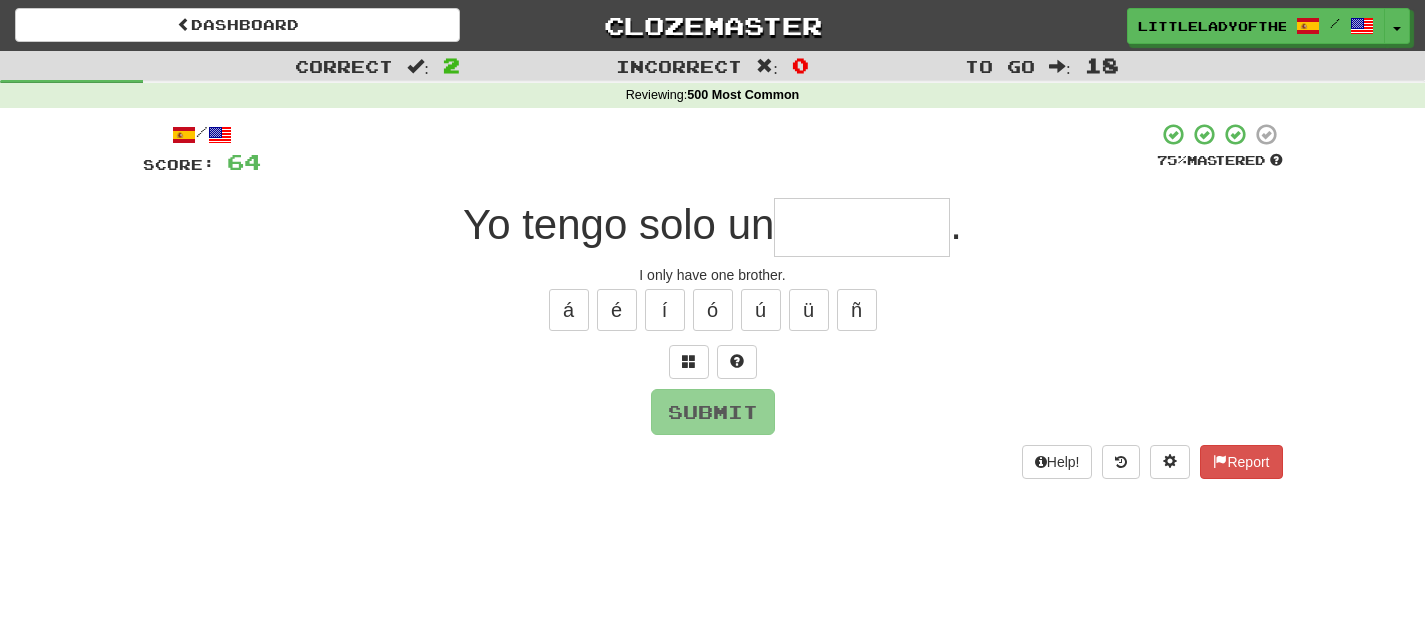 scroll, scrollTop: 0, scrollLeft: 0, axis: both 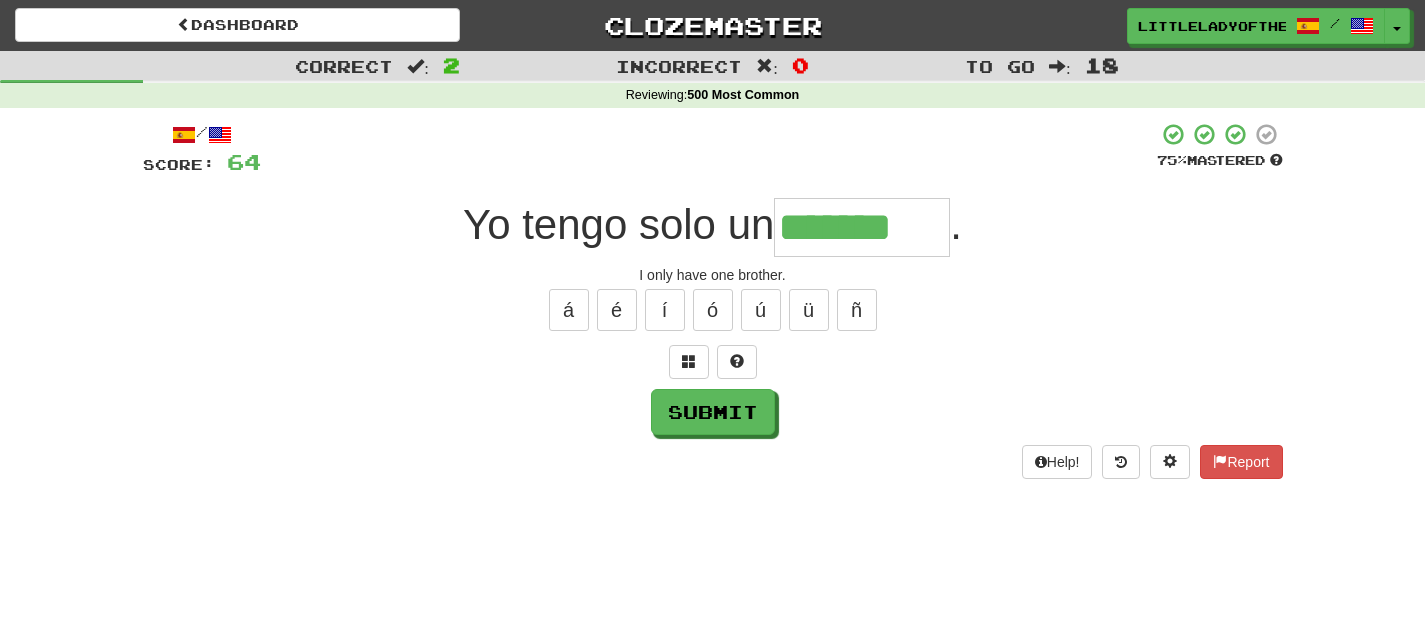 type on "*******" 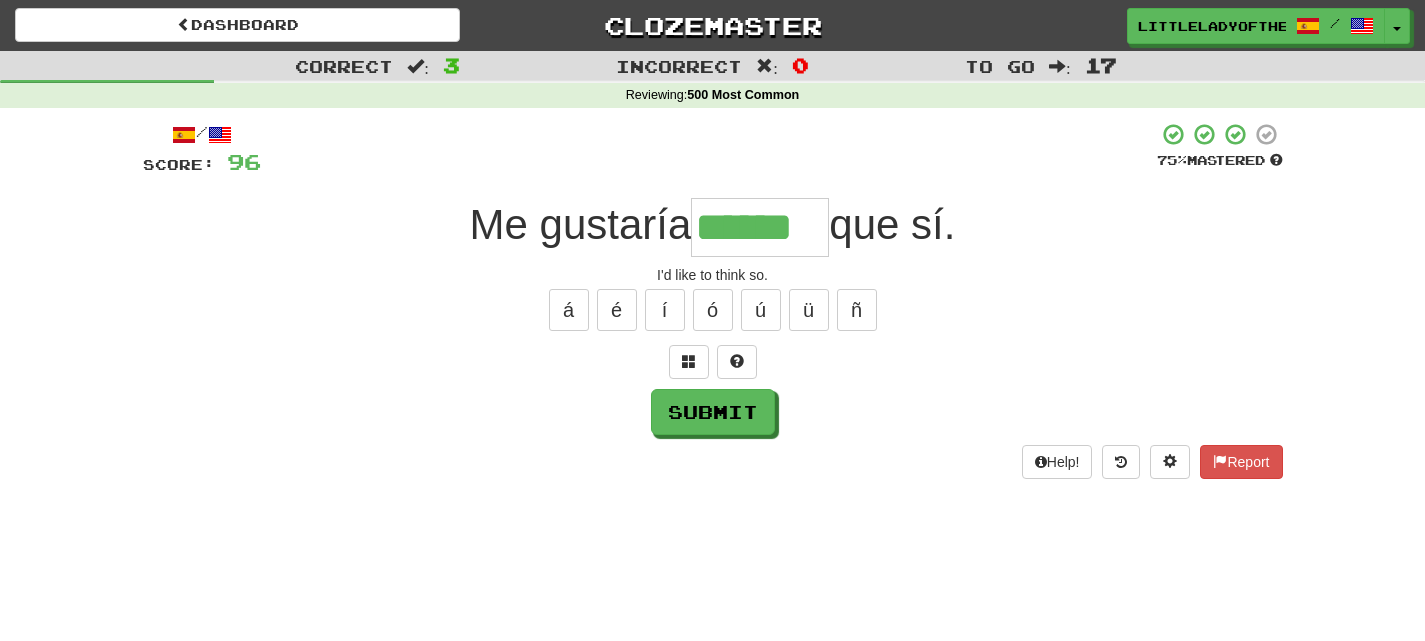 type on "******" 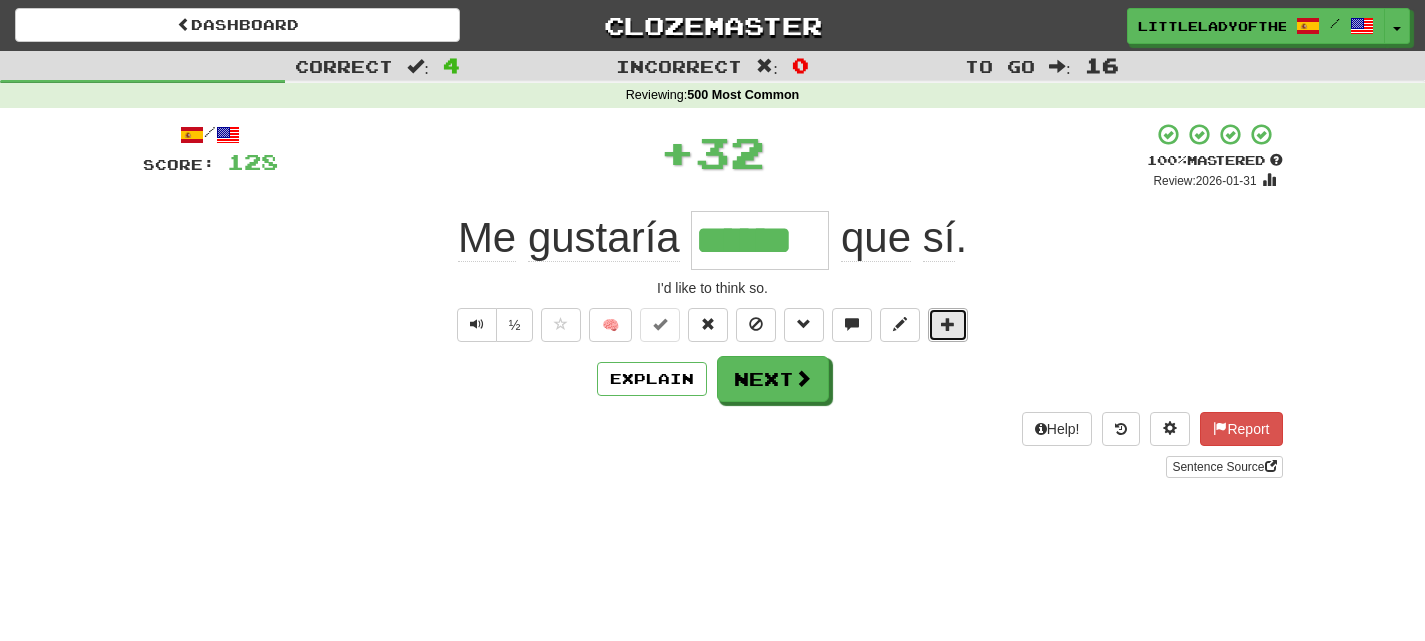 click at bounding box center (948, 324) 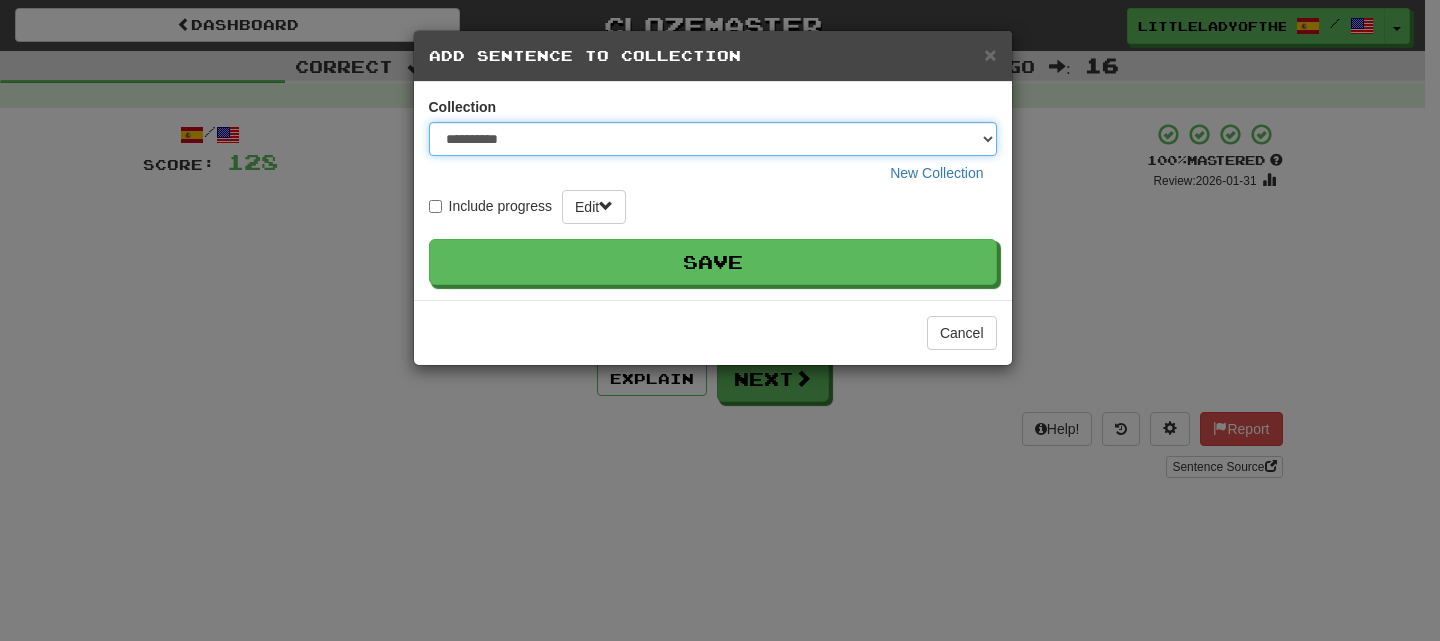 click on "**********" at bounding box center (713, 139) 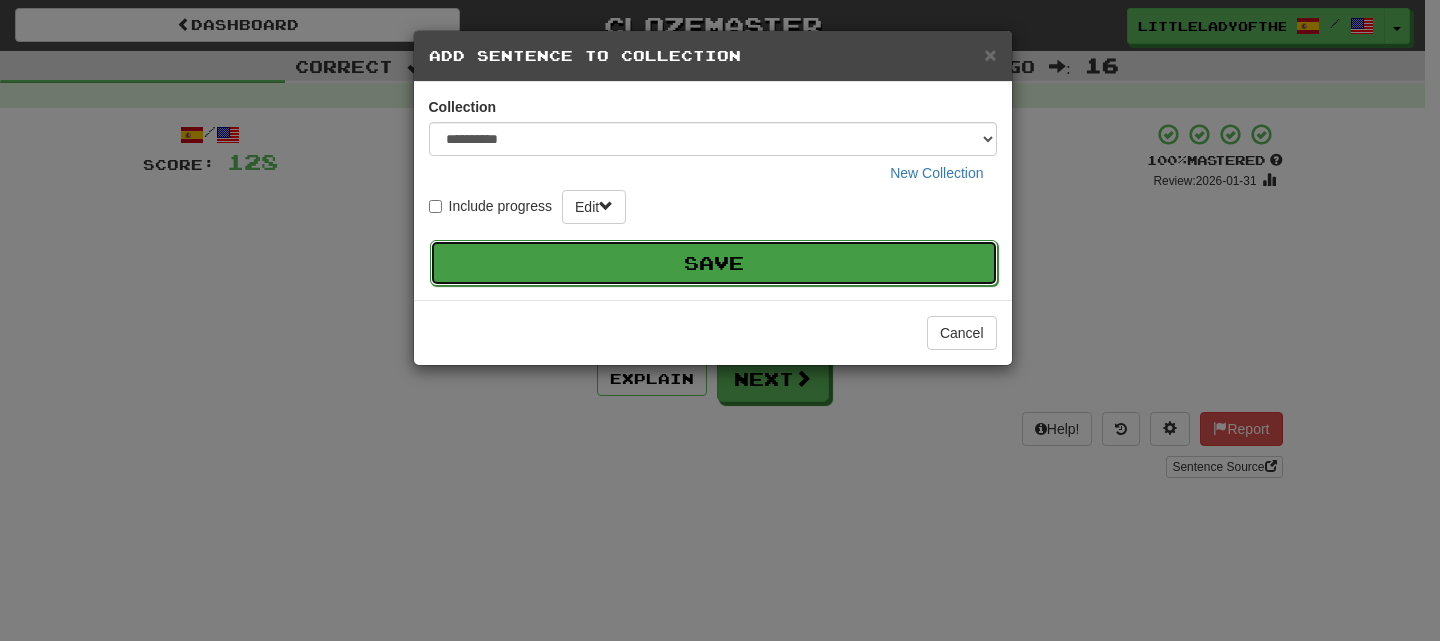 click on "Save" at bounding box center (714, 263) 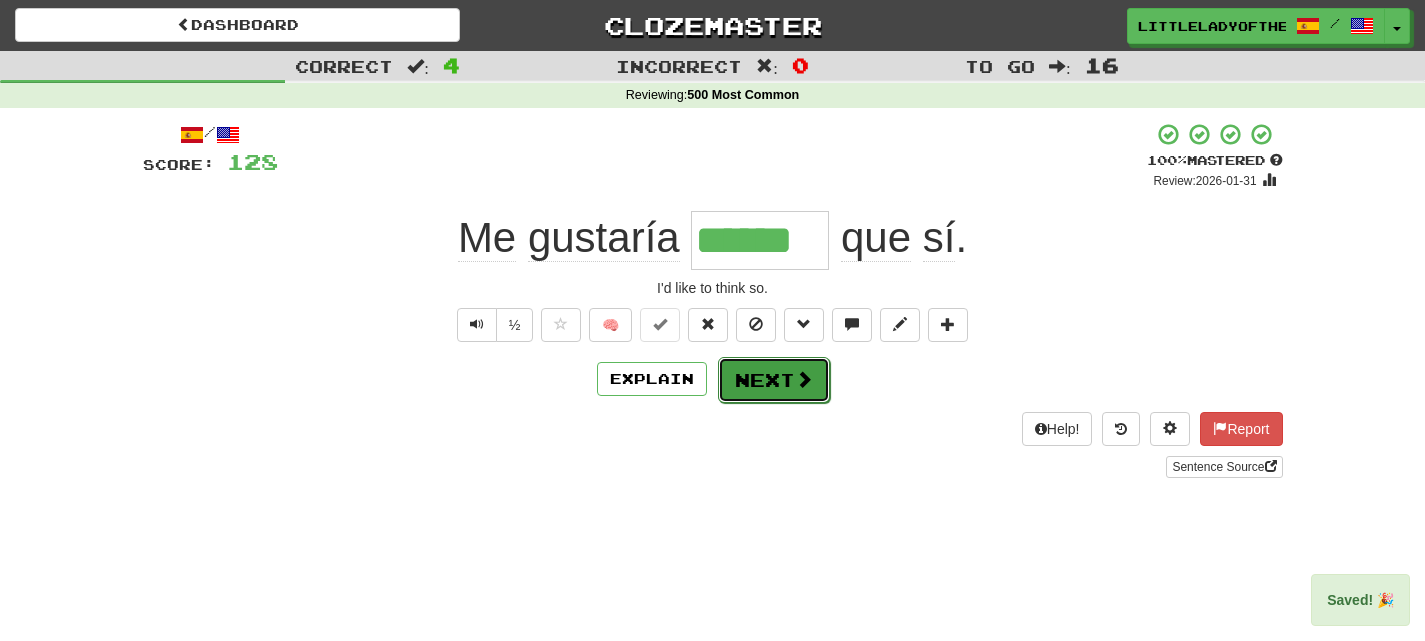 click on "Next" at bounding box center (774, 380) 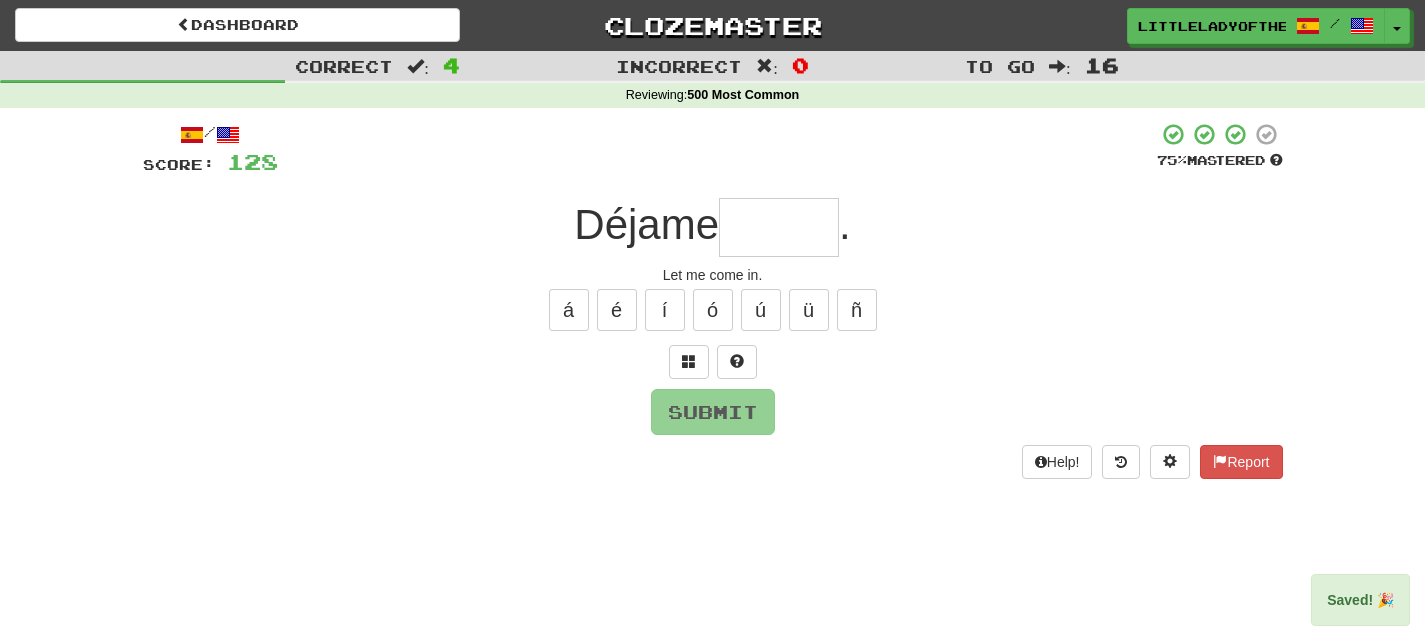 click at bounding box center (713, 362) 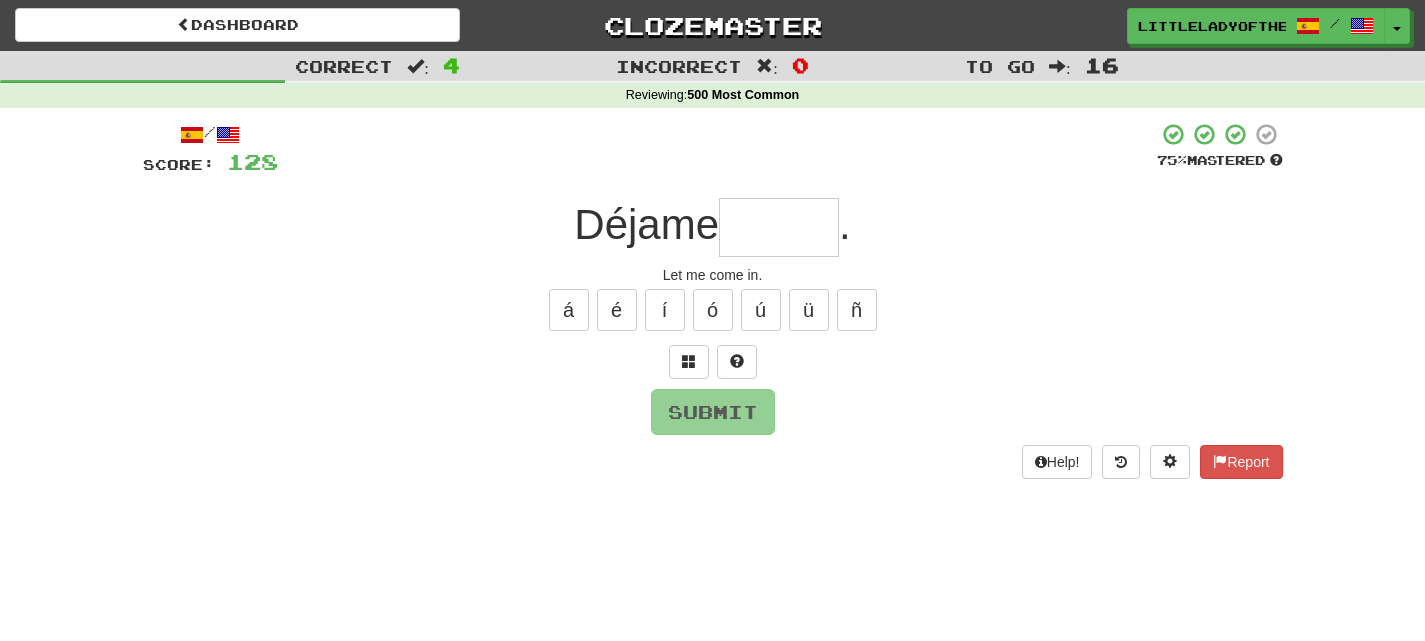click at bounding box center (779, 227) 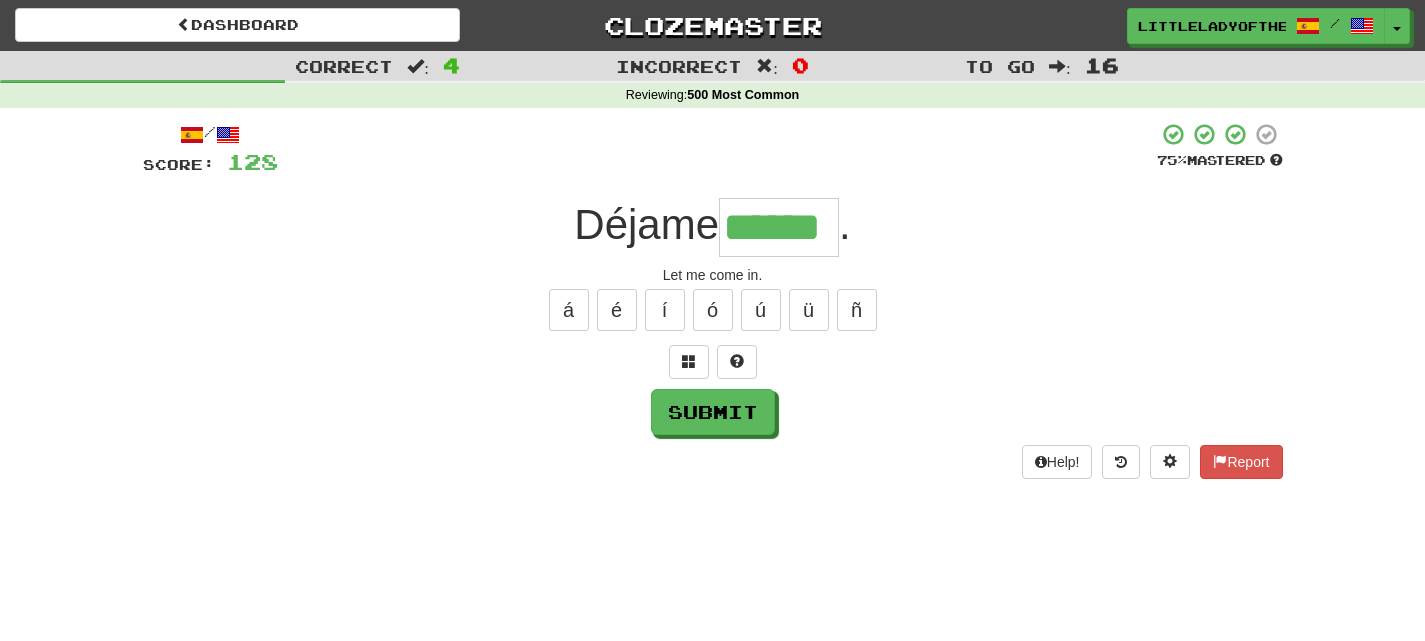 type on "******" 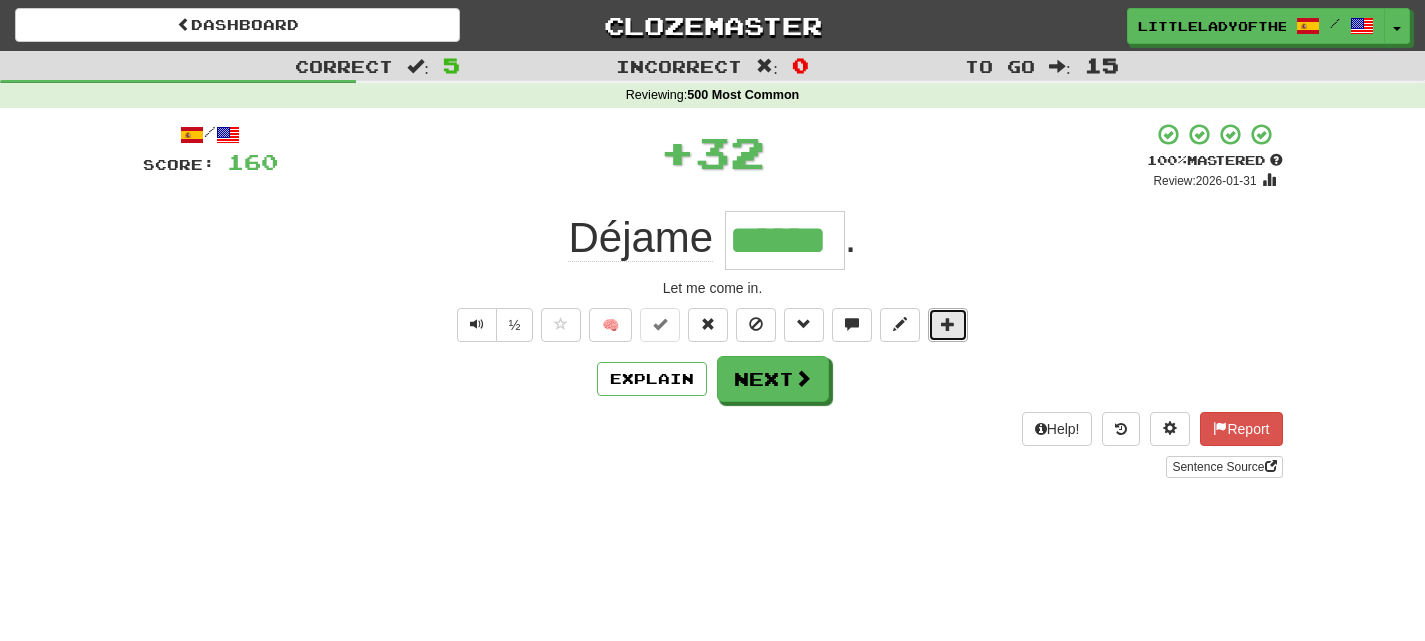 click at bounding box center (948, 324) 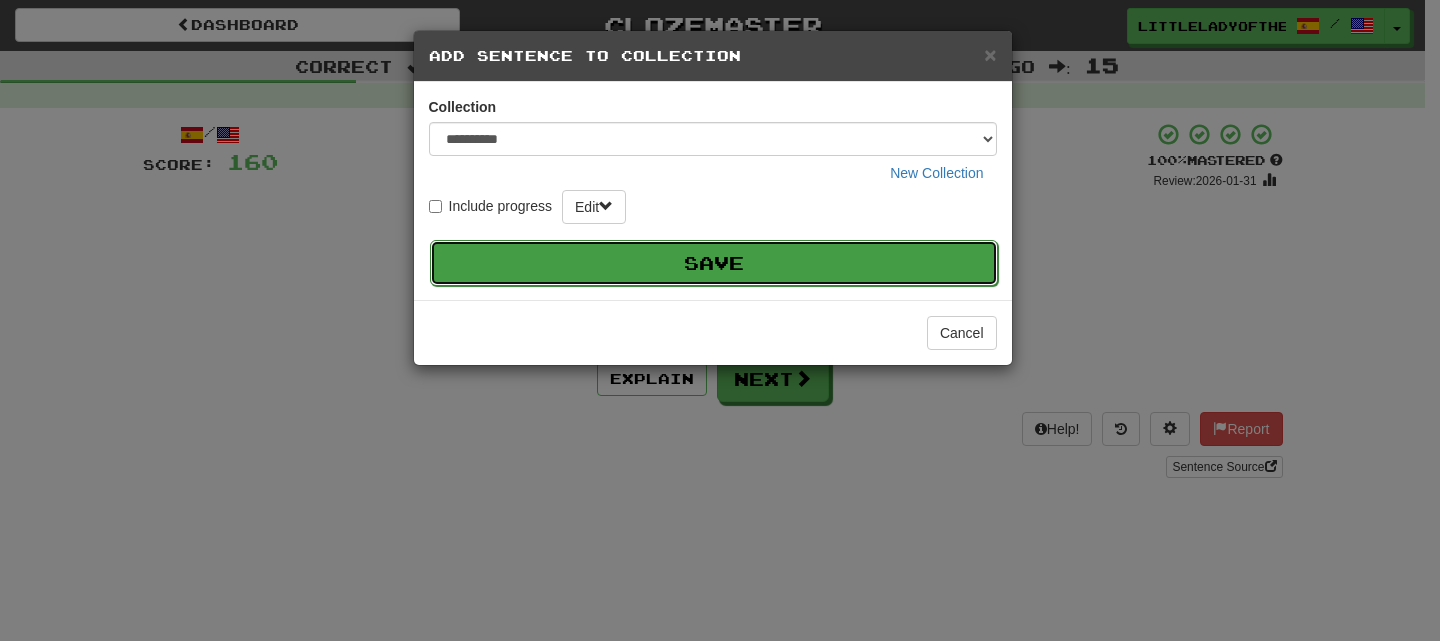 click on "Save" at bounding box center [714, 263] 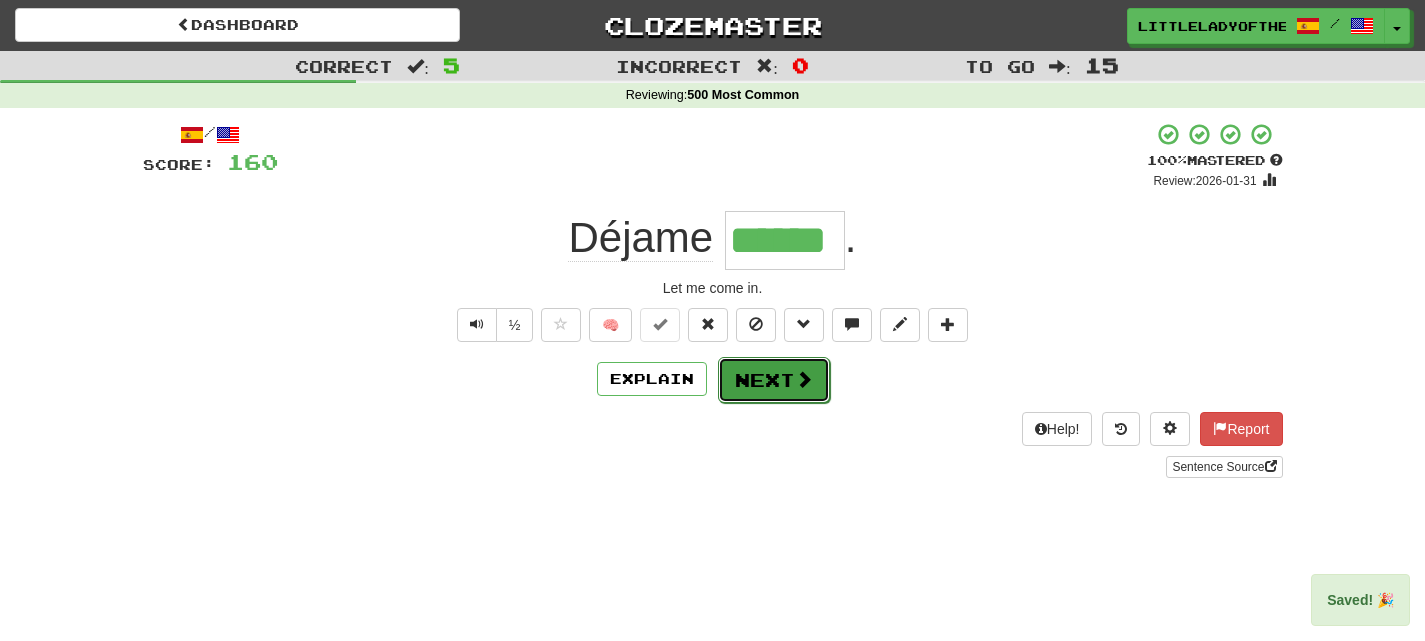 click on "Next" at bounding box center (774, 380) 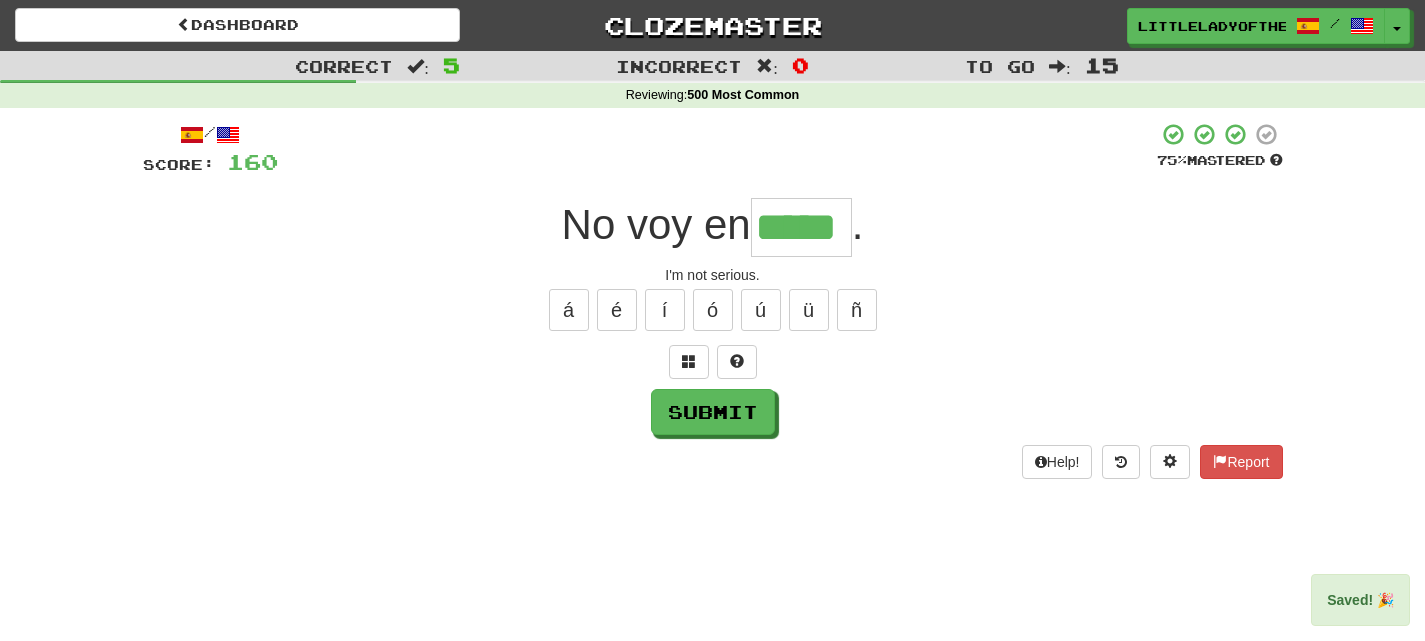 type on "*****" 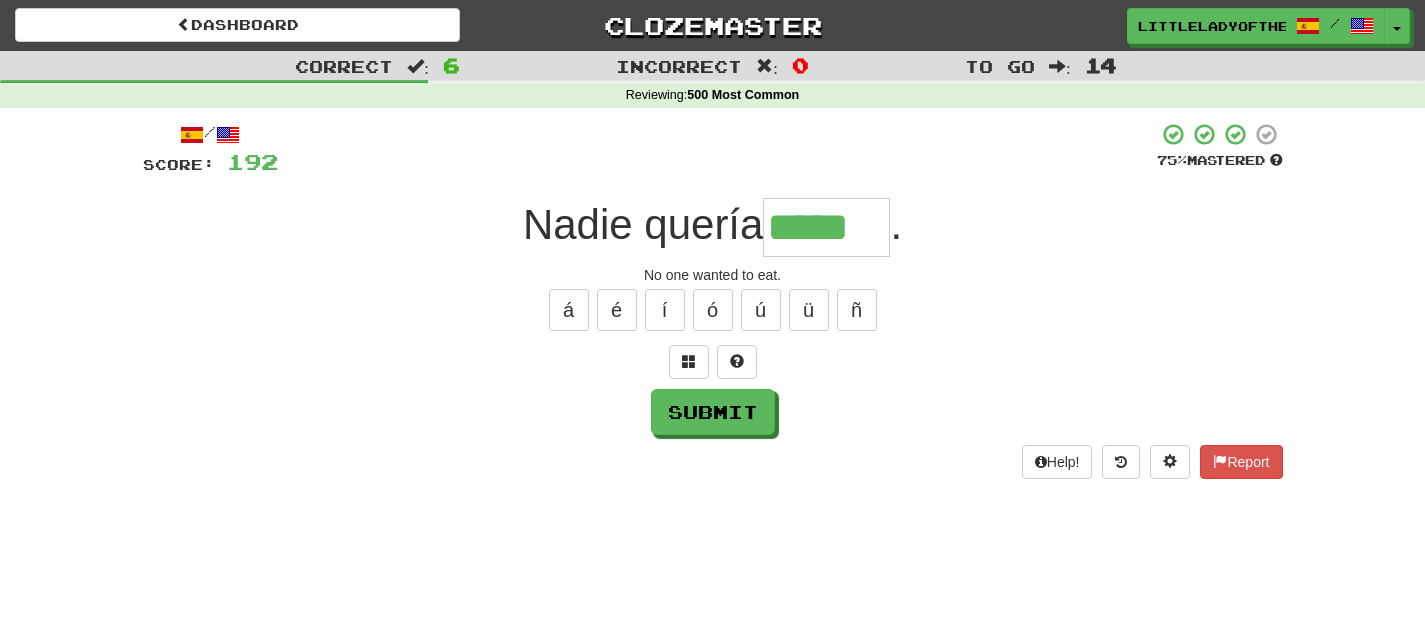 type on "*****" 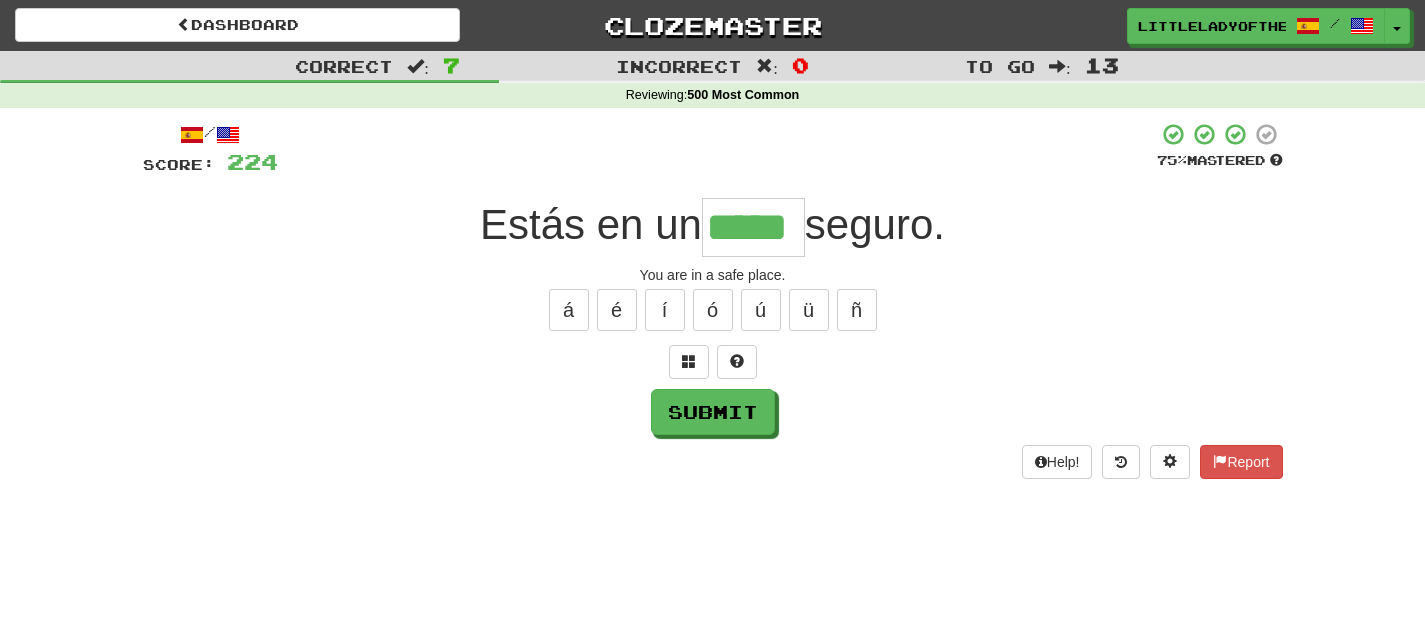 type on "*****" 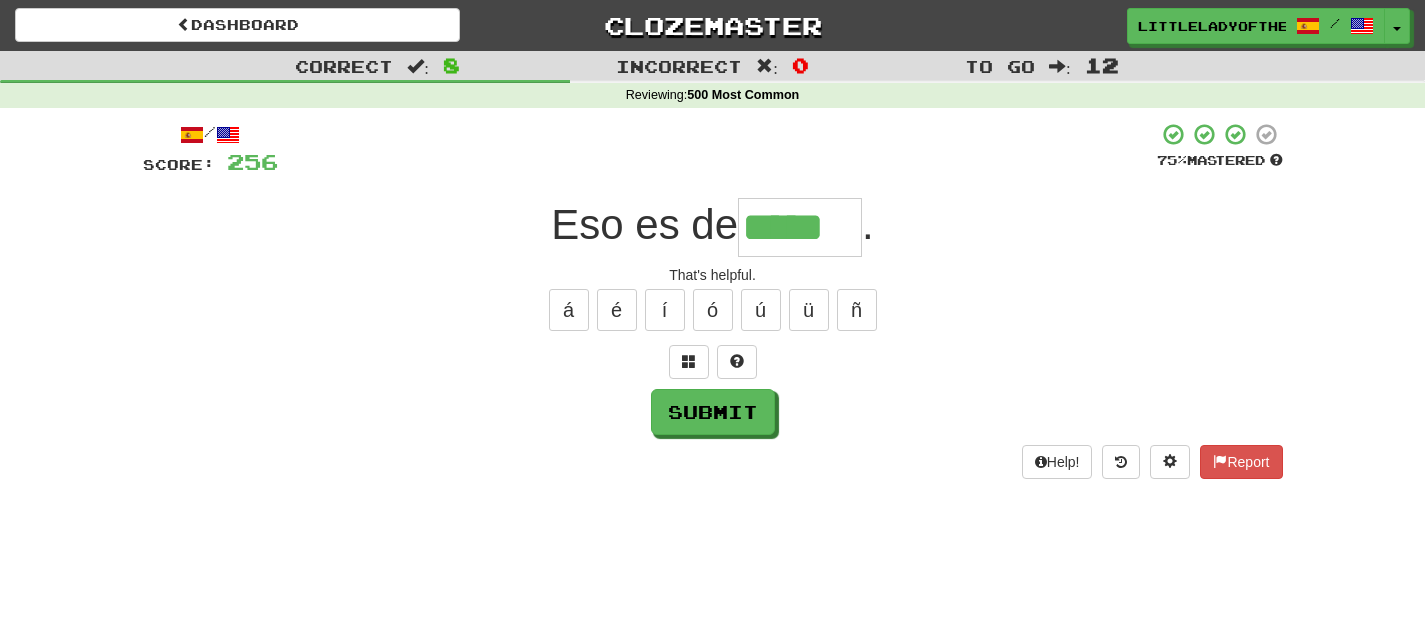 type on "*****" 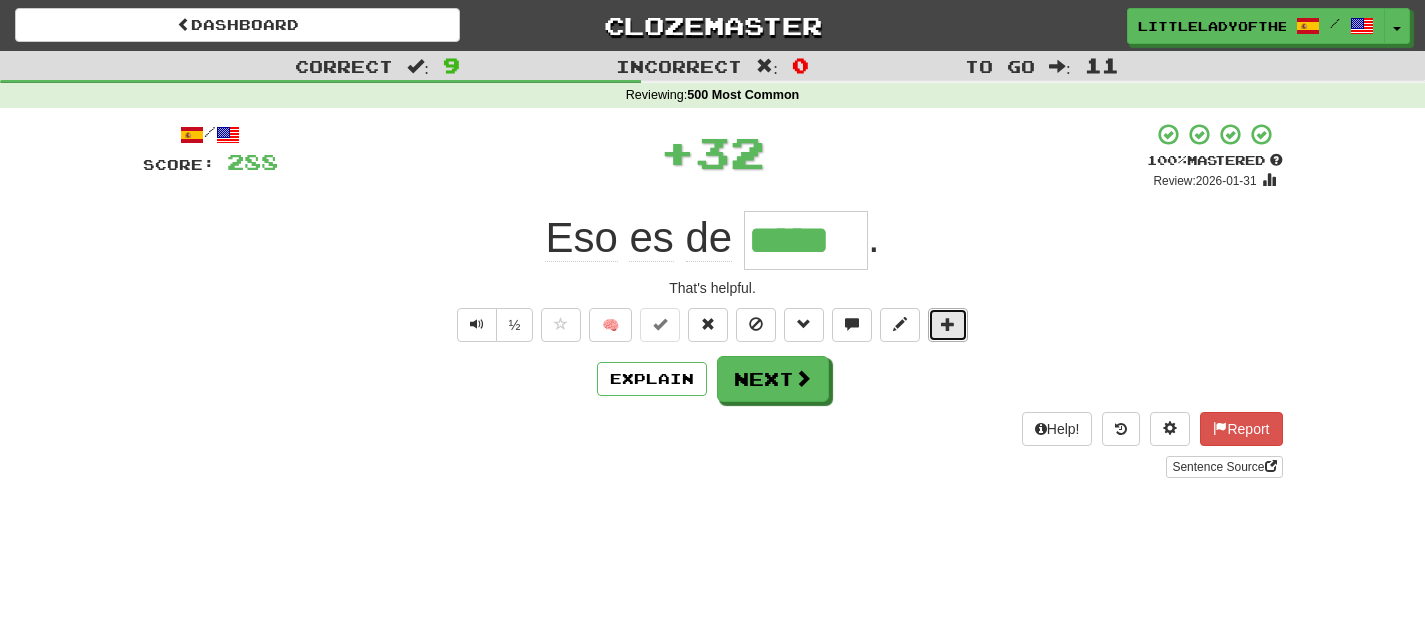 click at bounding box center [948, 324] 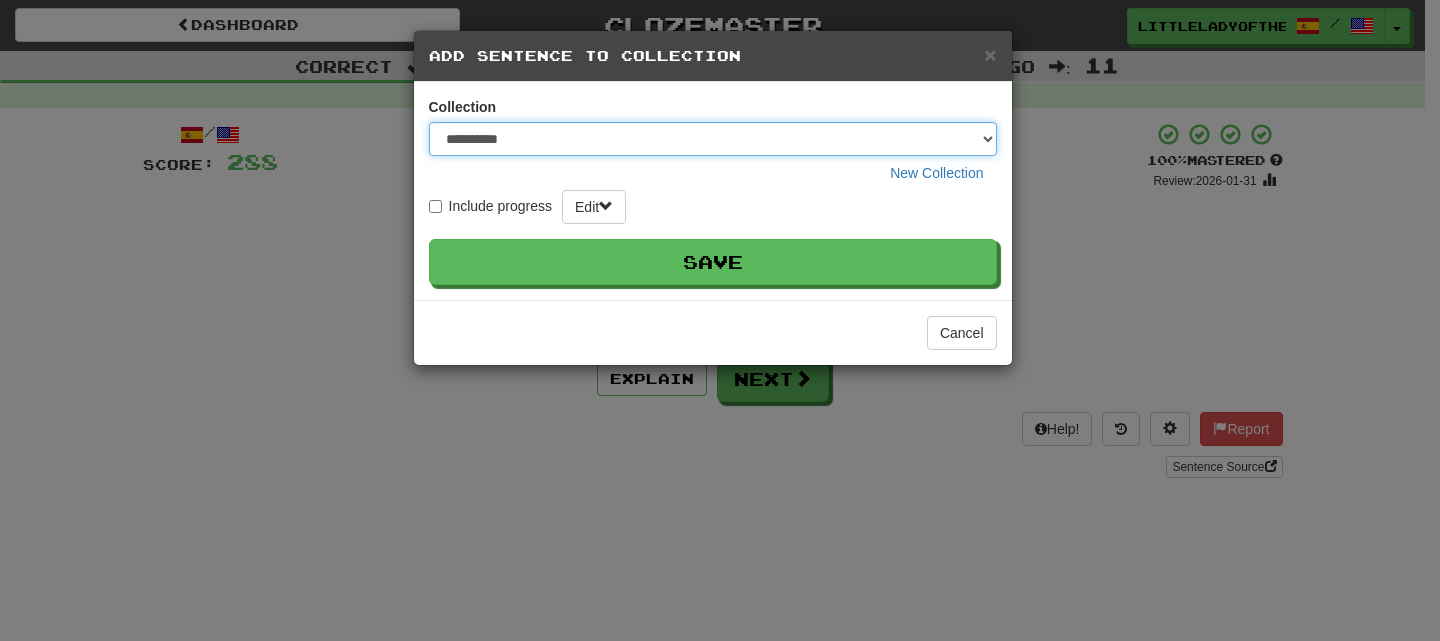 click on "**********" at bounding box center (713, 139) 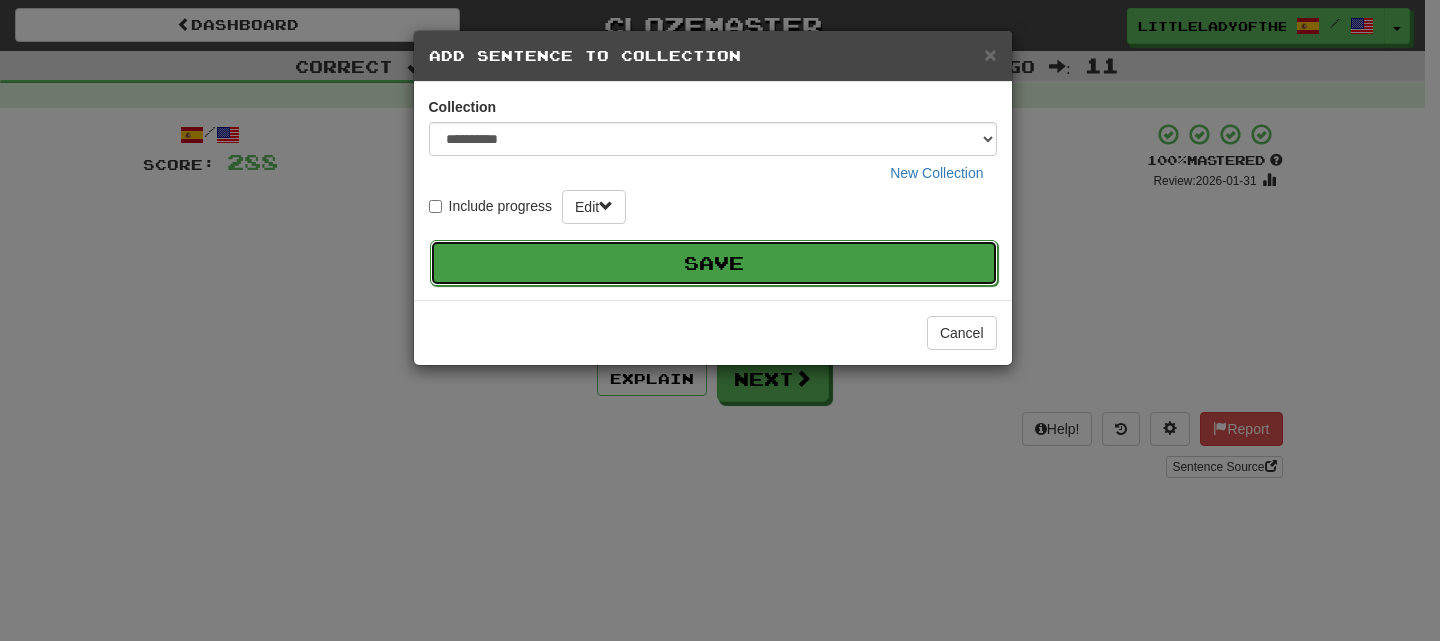 click on "Save" at bounding box center [714, 263] 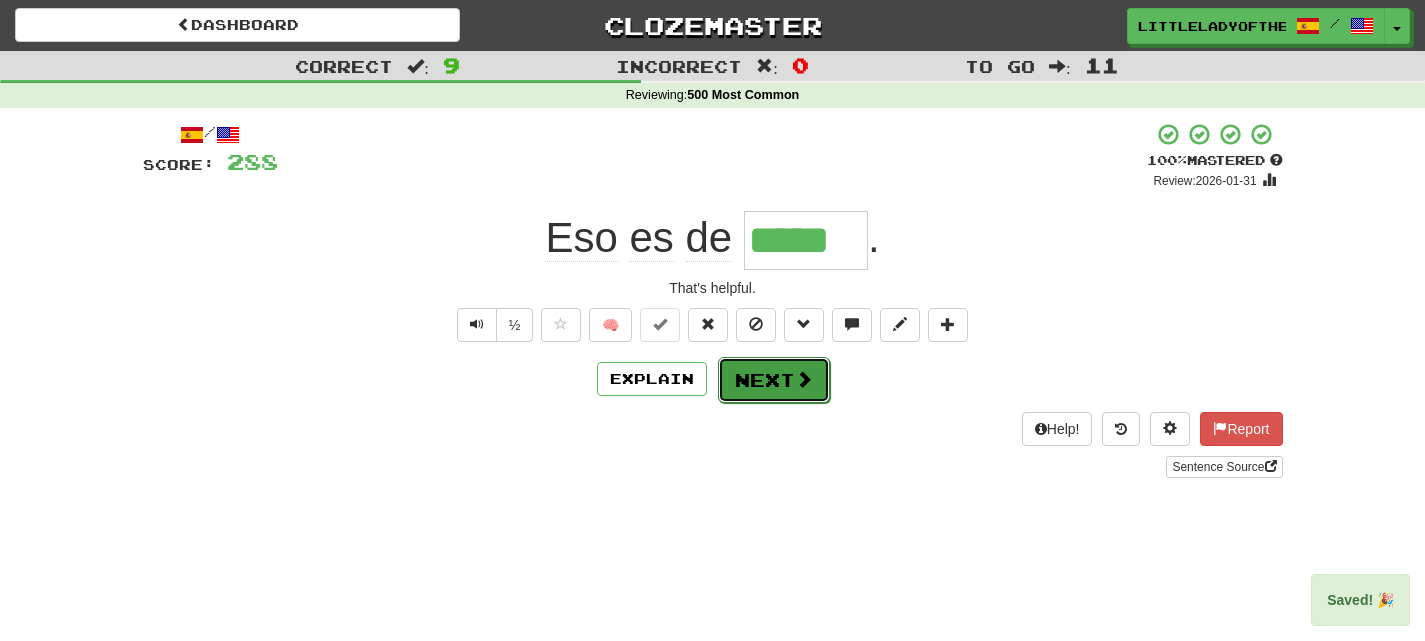 click on "Next" at bounding box center (774, 380) 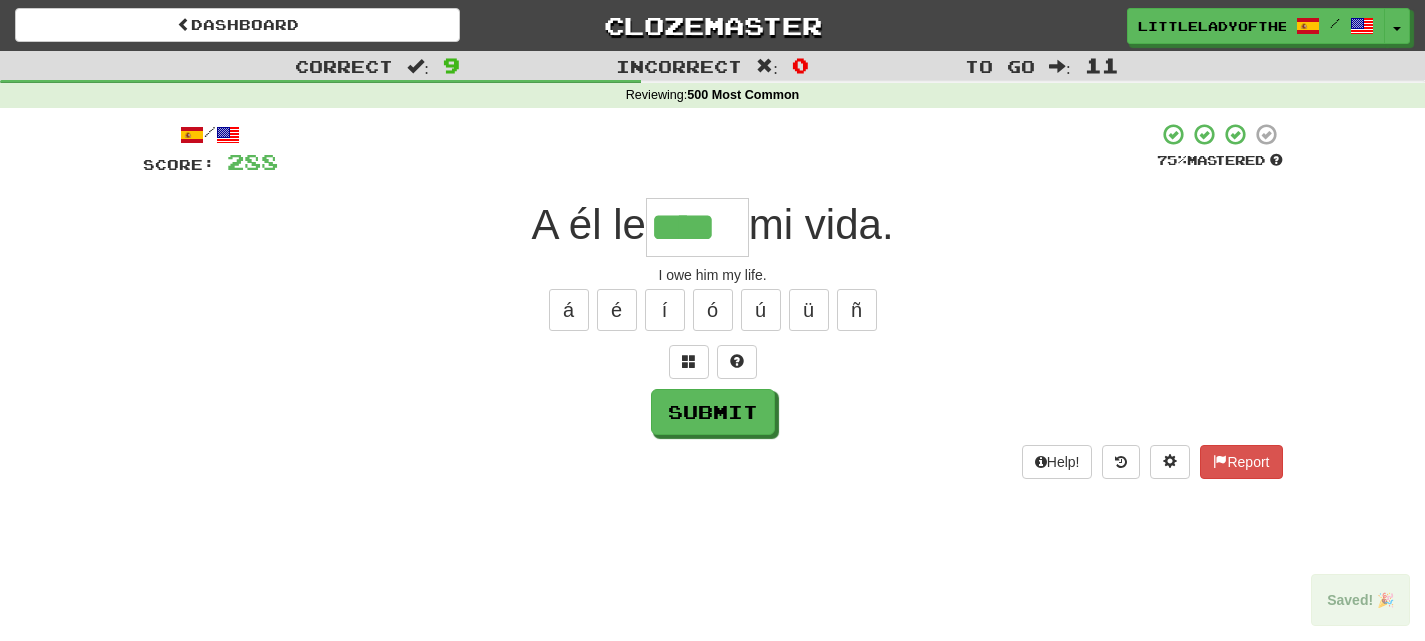 type on "****" 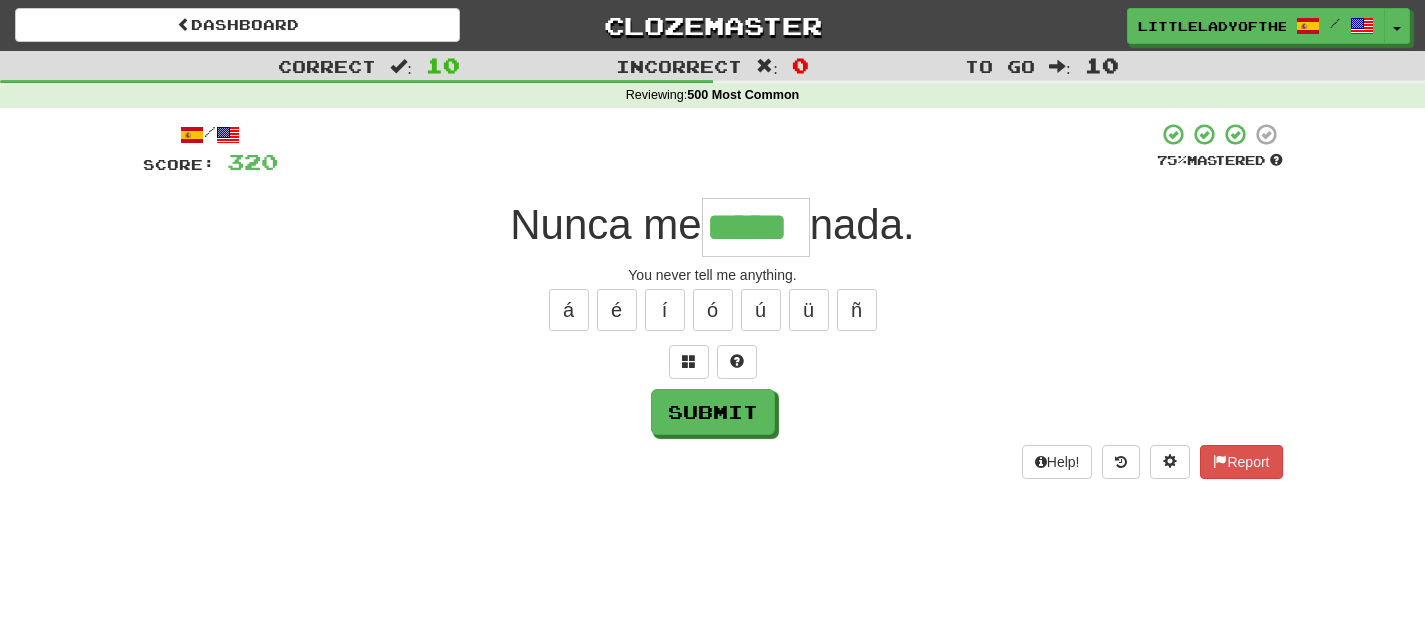 type on "*****" 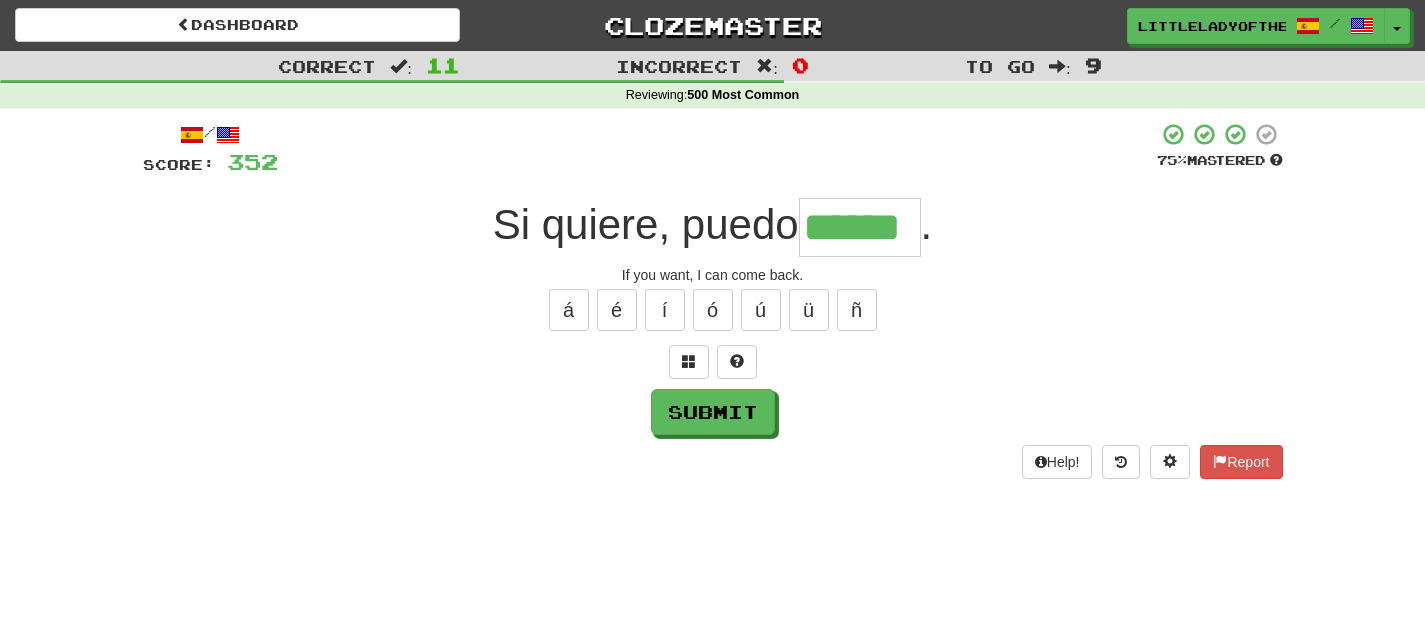 type on "******" 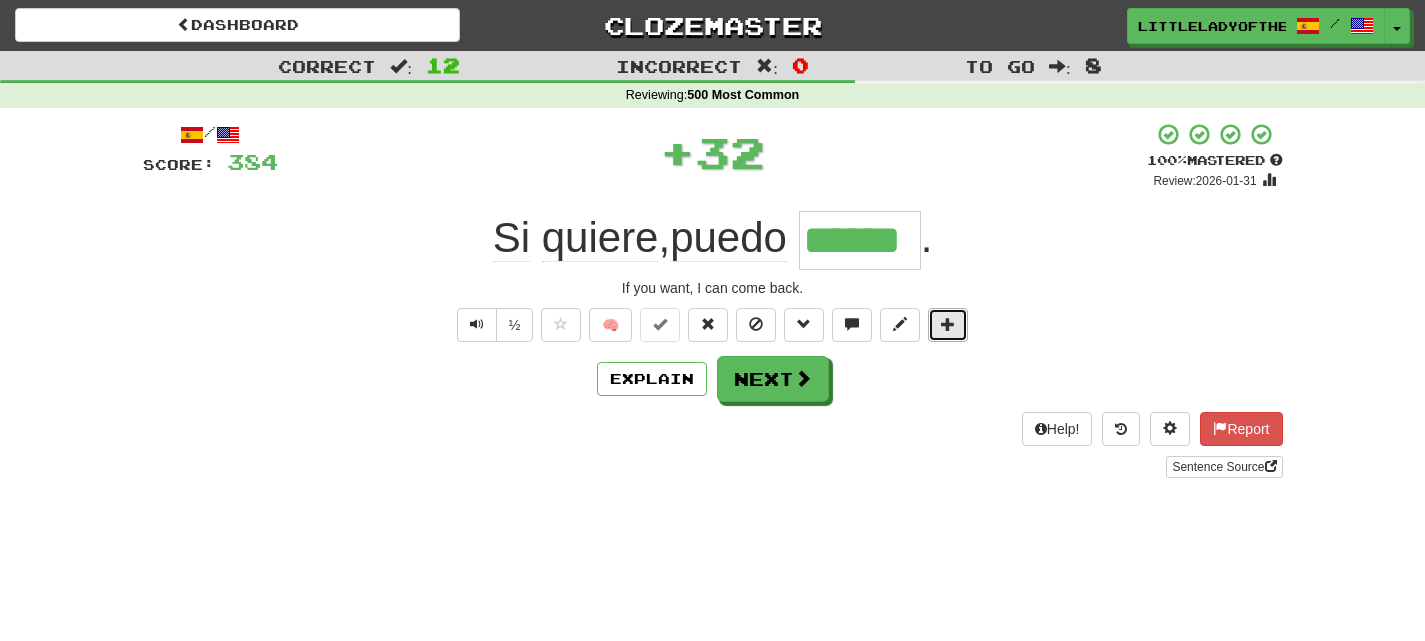 click at bounding box center [948, 324] 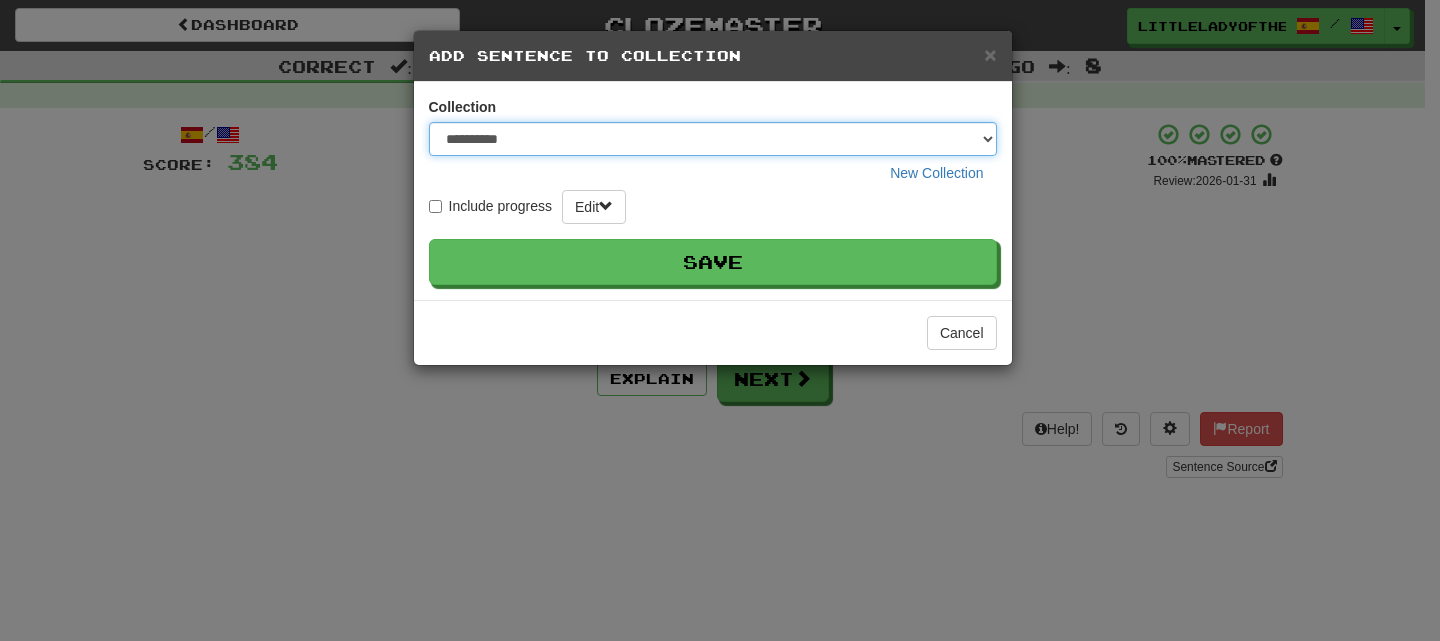 click on "**********" at bounding box center (713, 139) 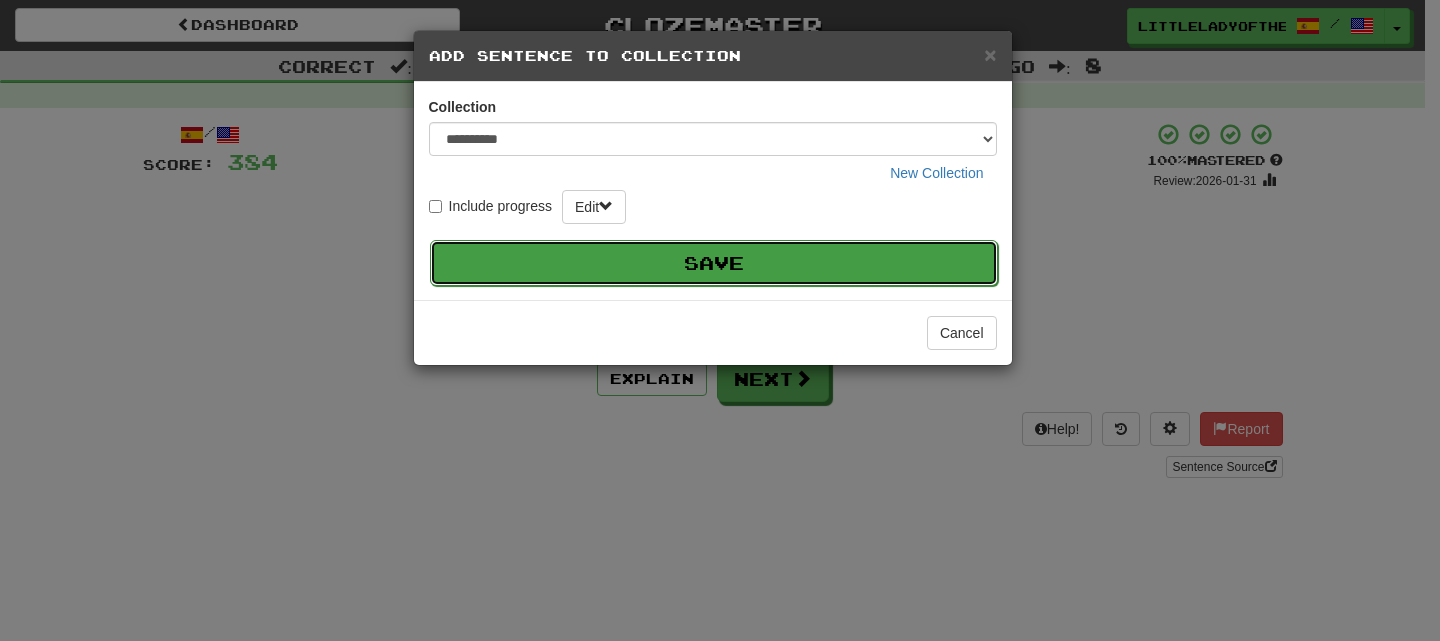 click on "Save" at bounding box center [714, 263] 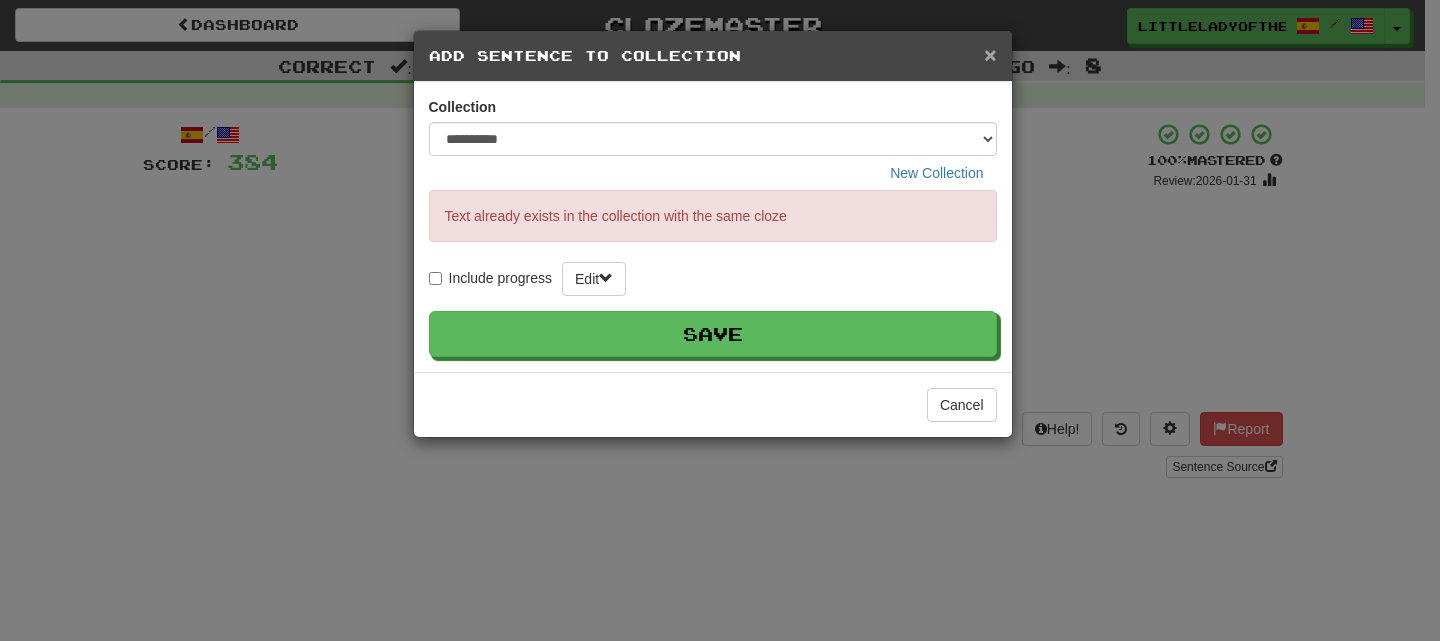 click on "×" at bounding box center [990, 54] 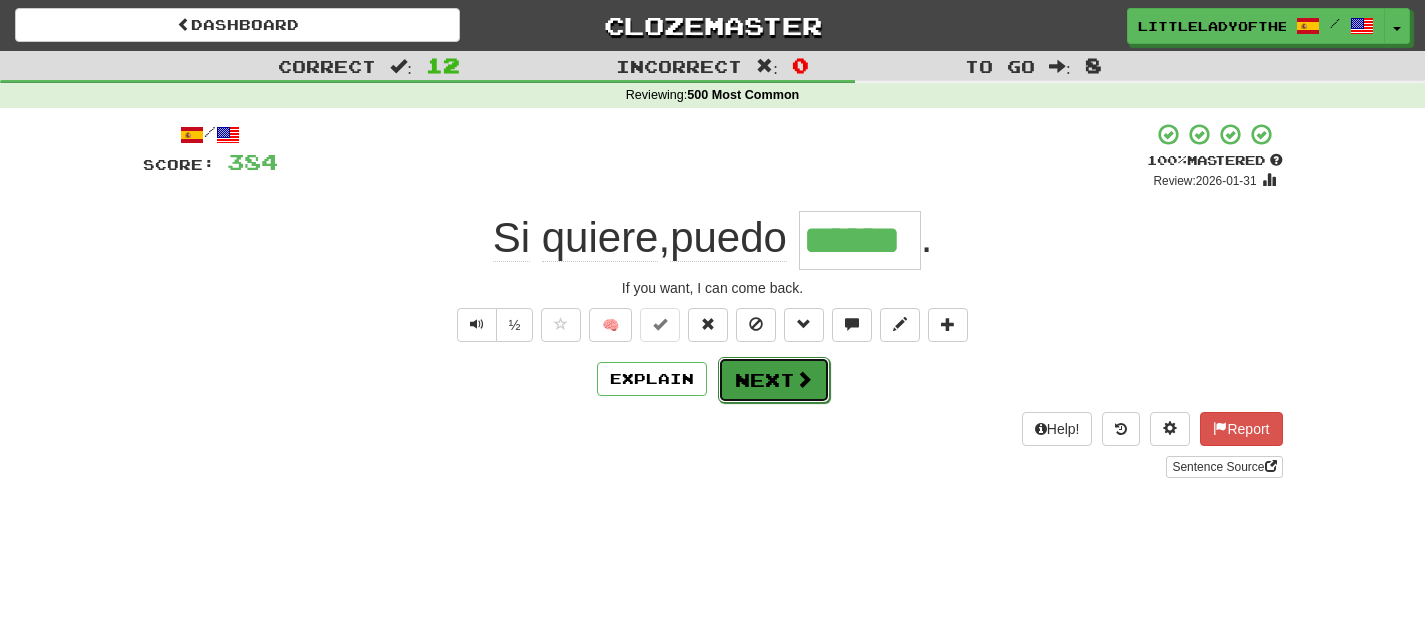 click at bounding box center (804, 379) 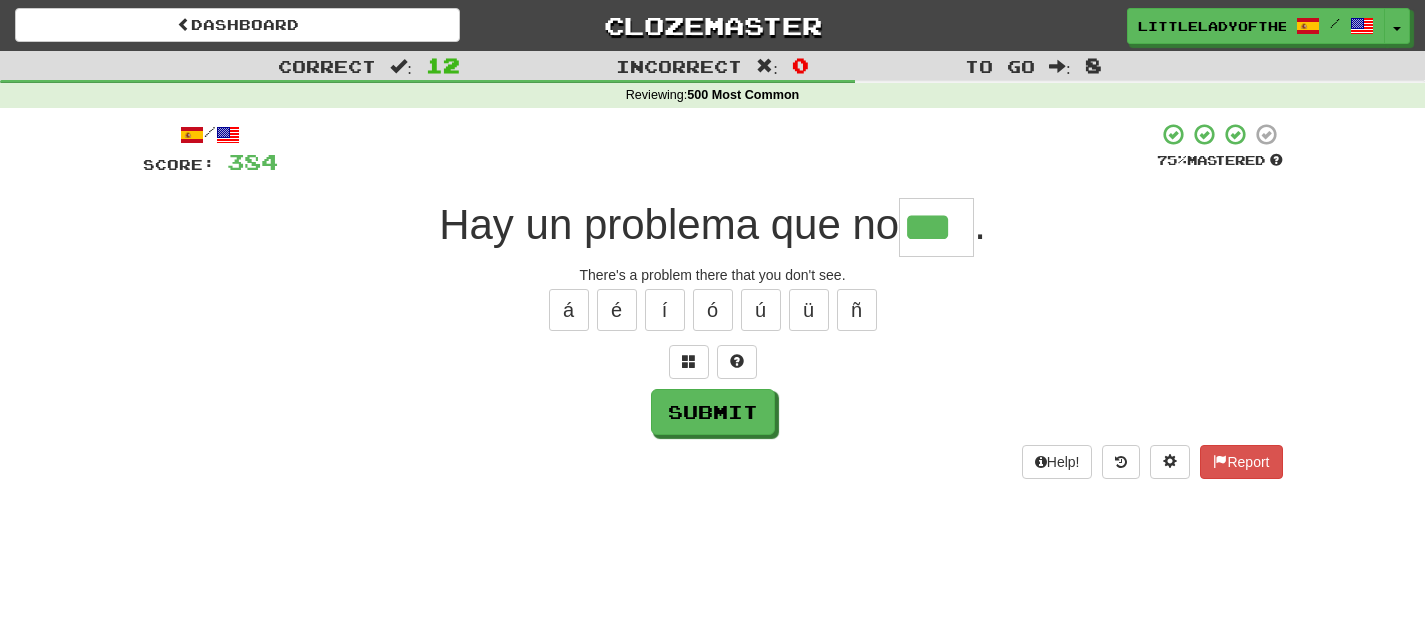 type on "***" 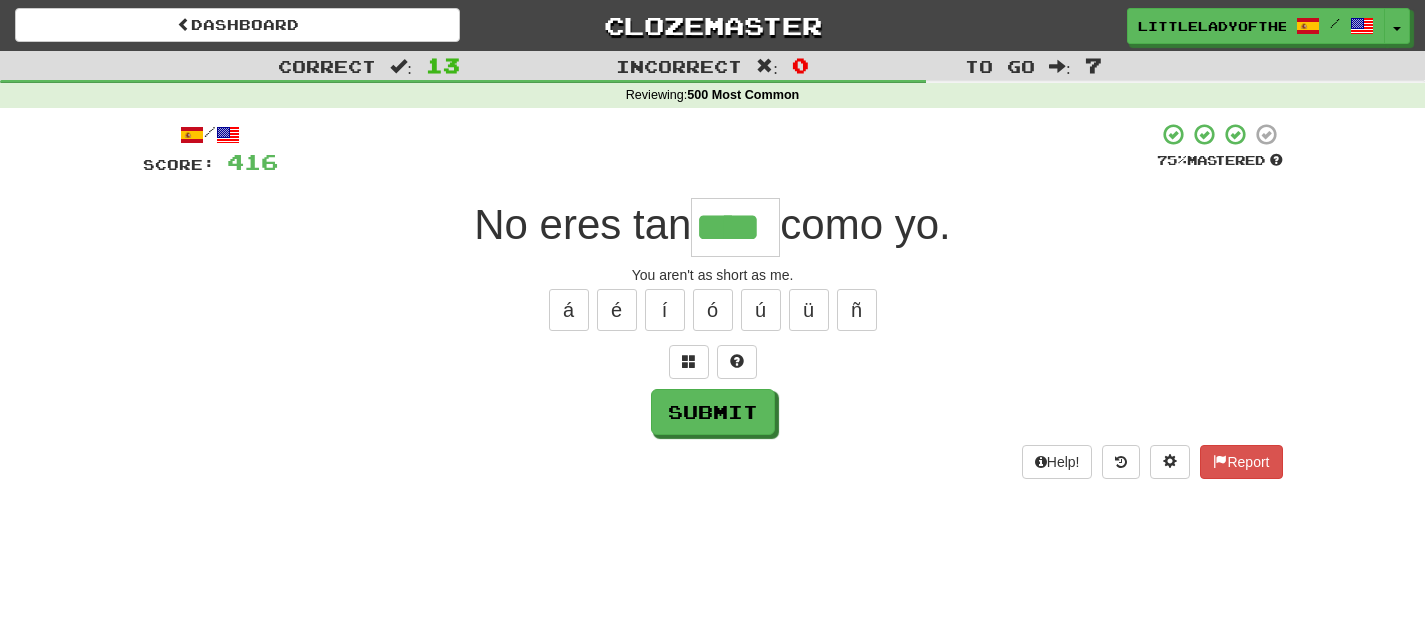 type on "****" 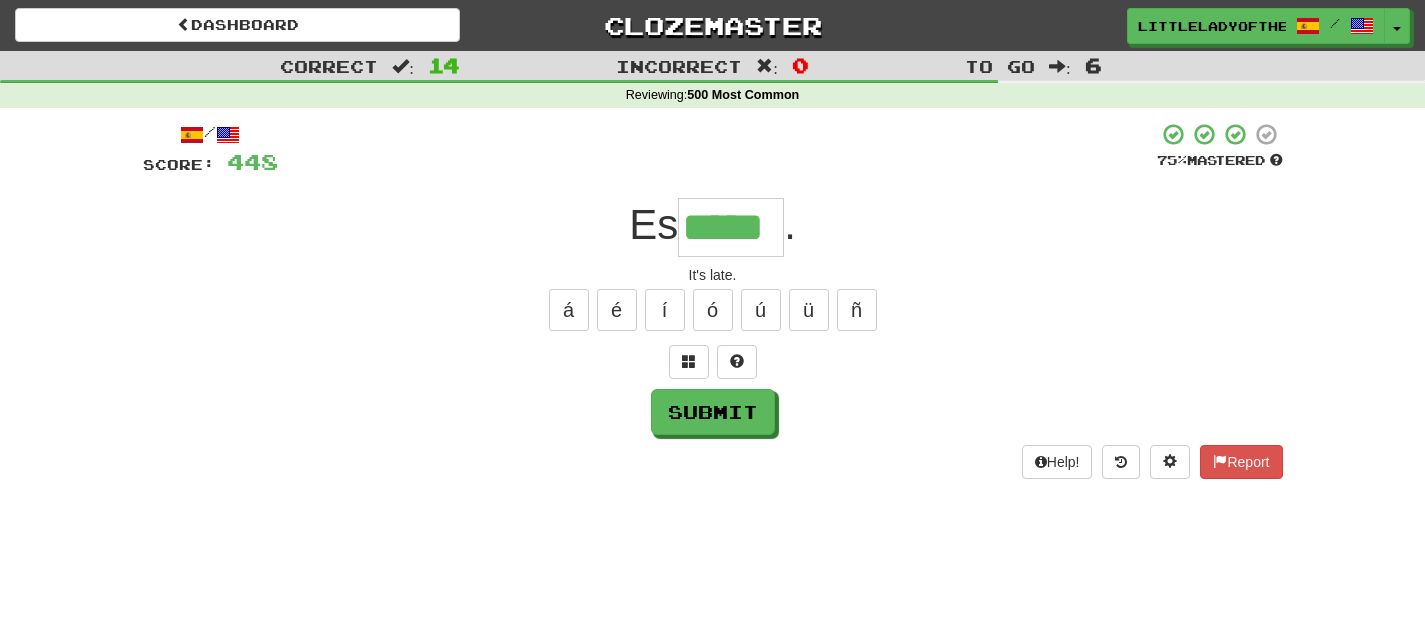 type on "*****" 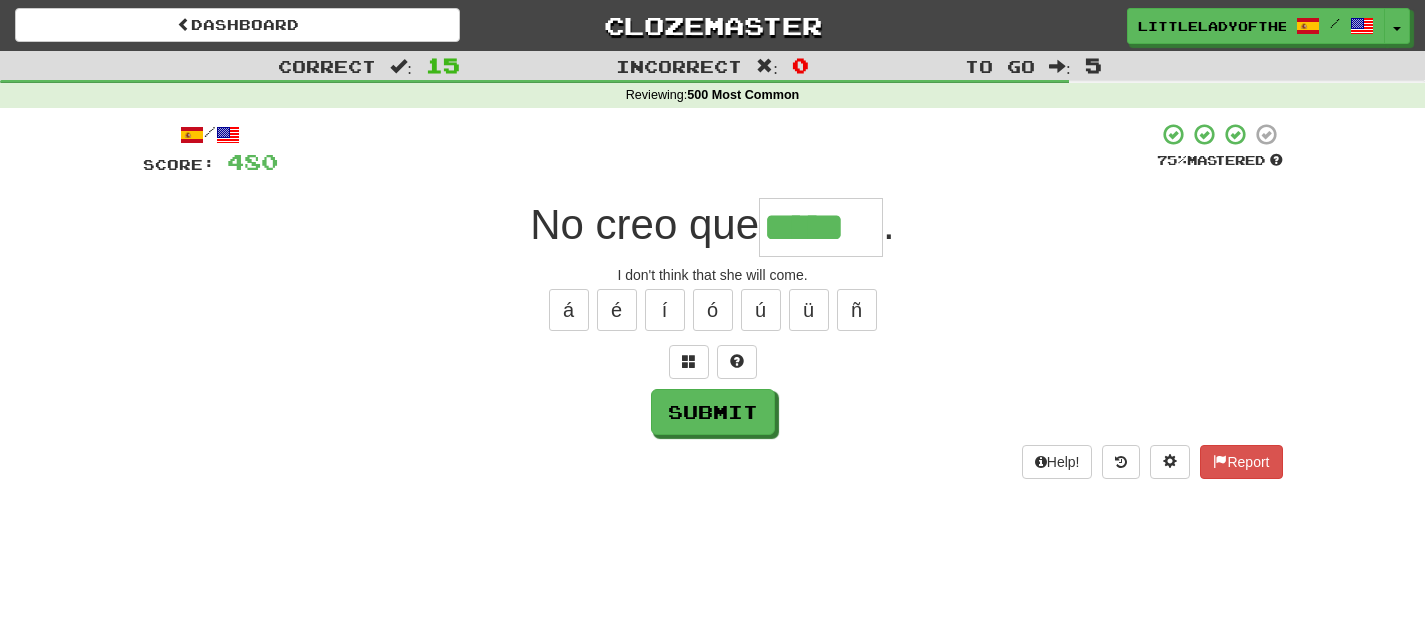 type on "*****" 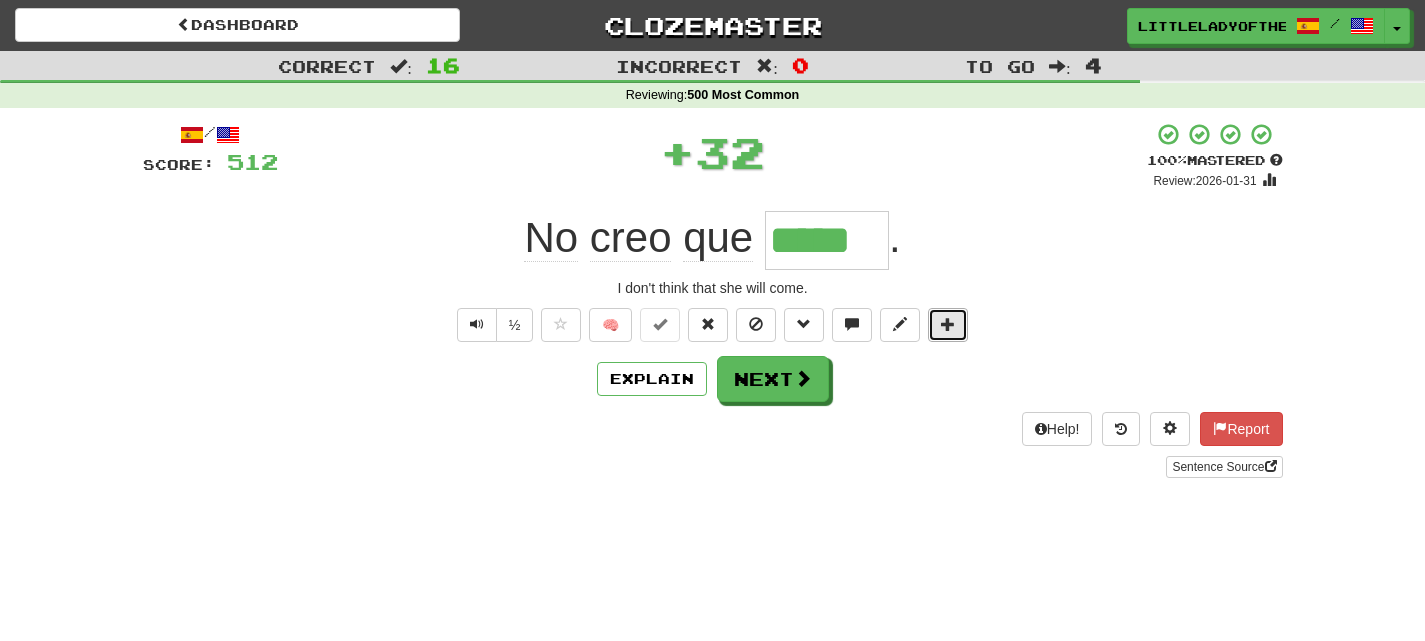 click at bounding box center (948, 324) 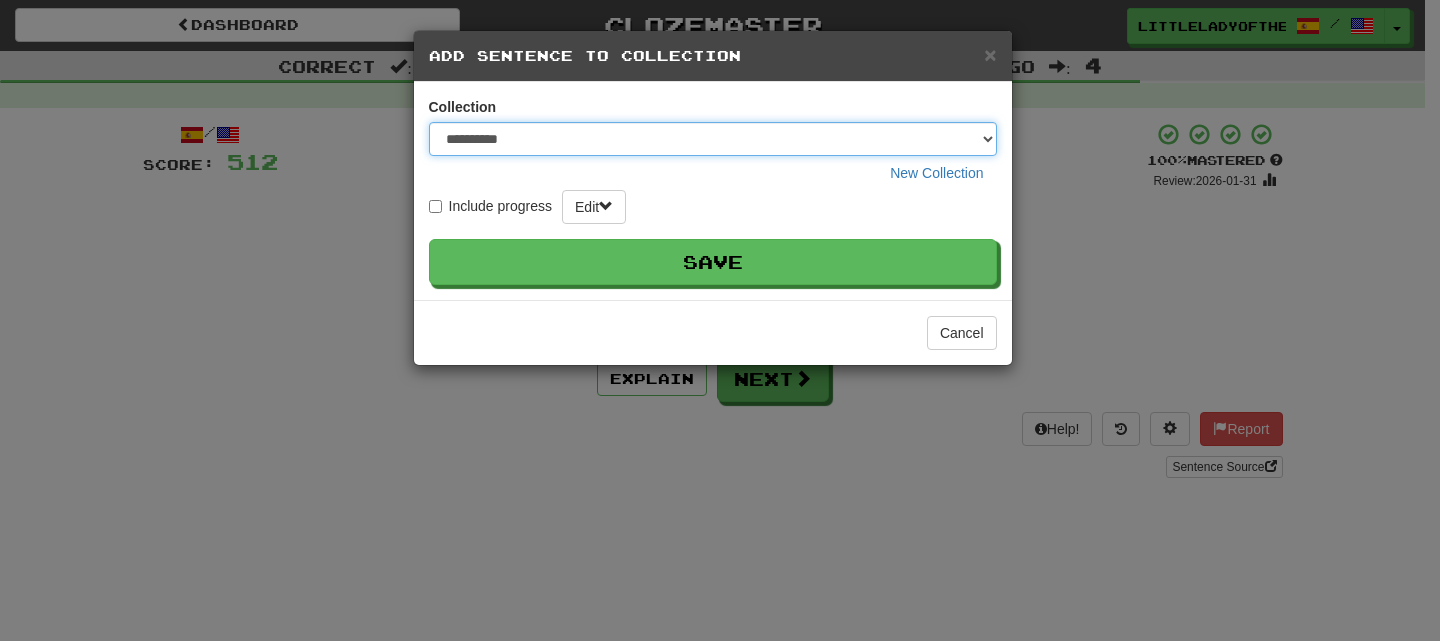 click on "**********" at bounding box center [713, 139] 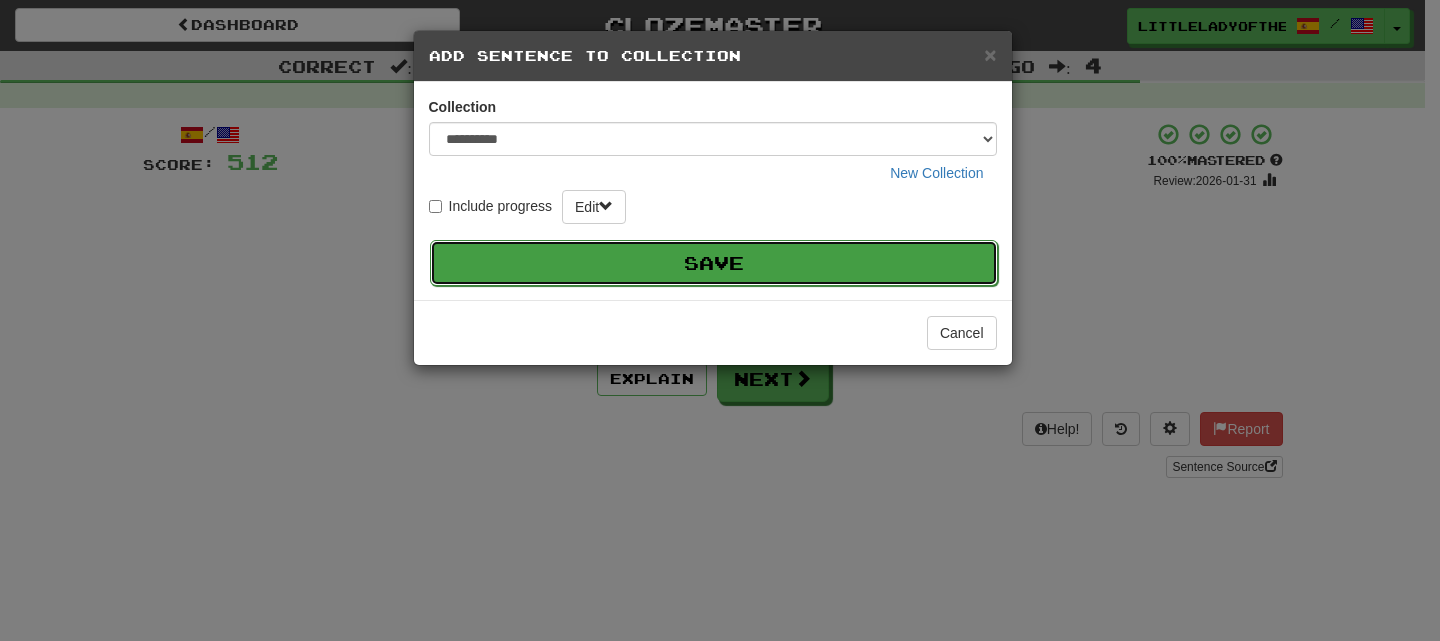 click on "Save" at bounding box center [714, 263] 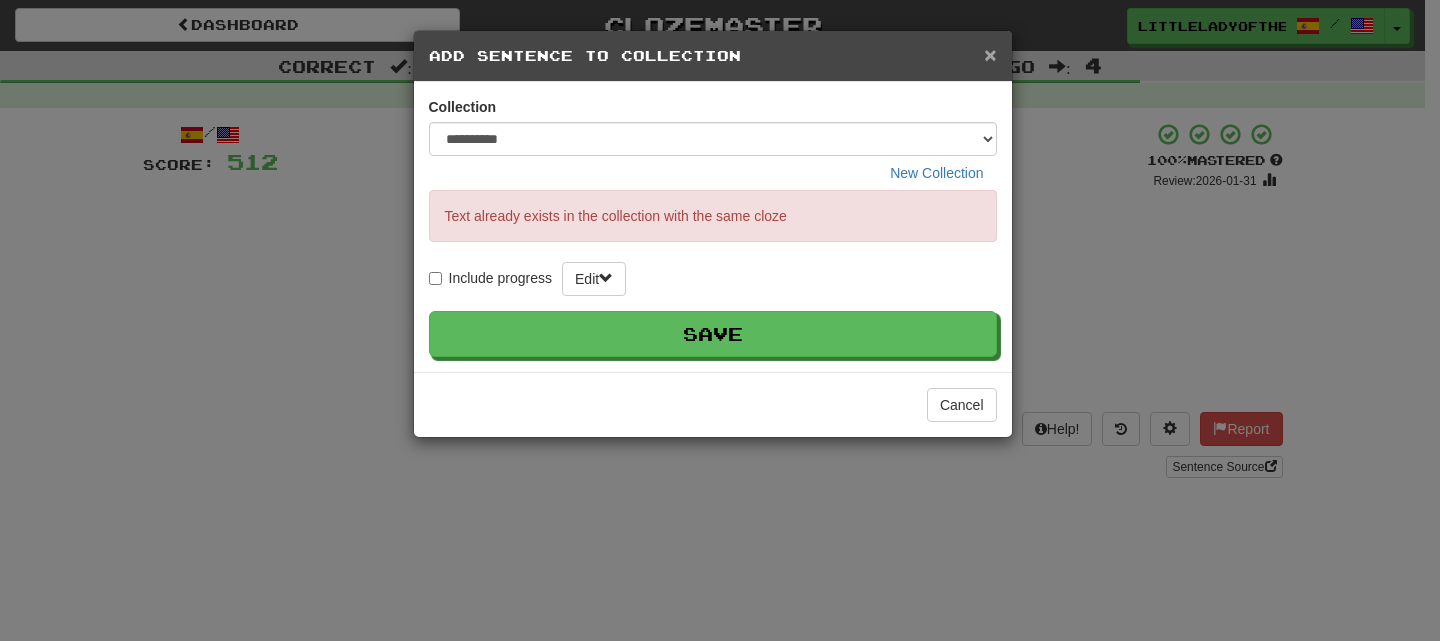 click on "×" at bounding box center (990, 54) 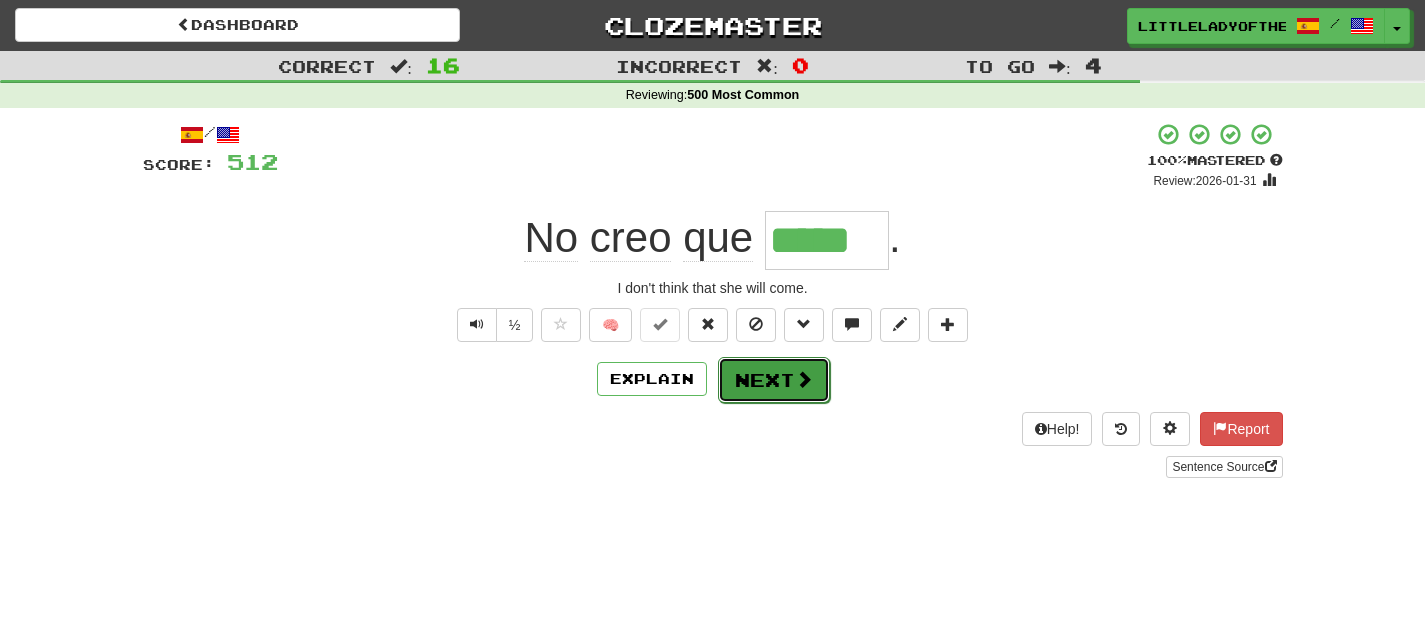 click on "Next" at bounding box center [774, 380] 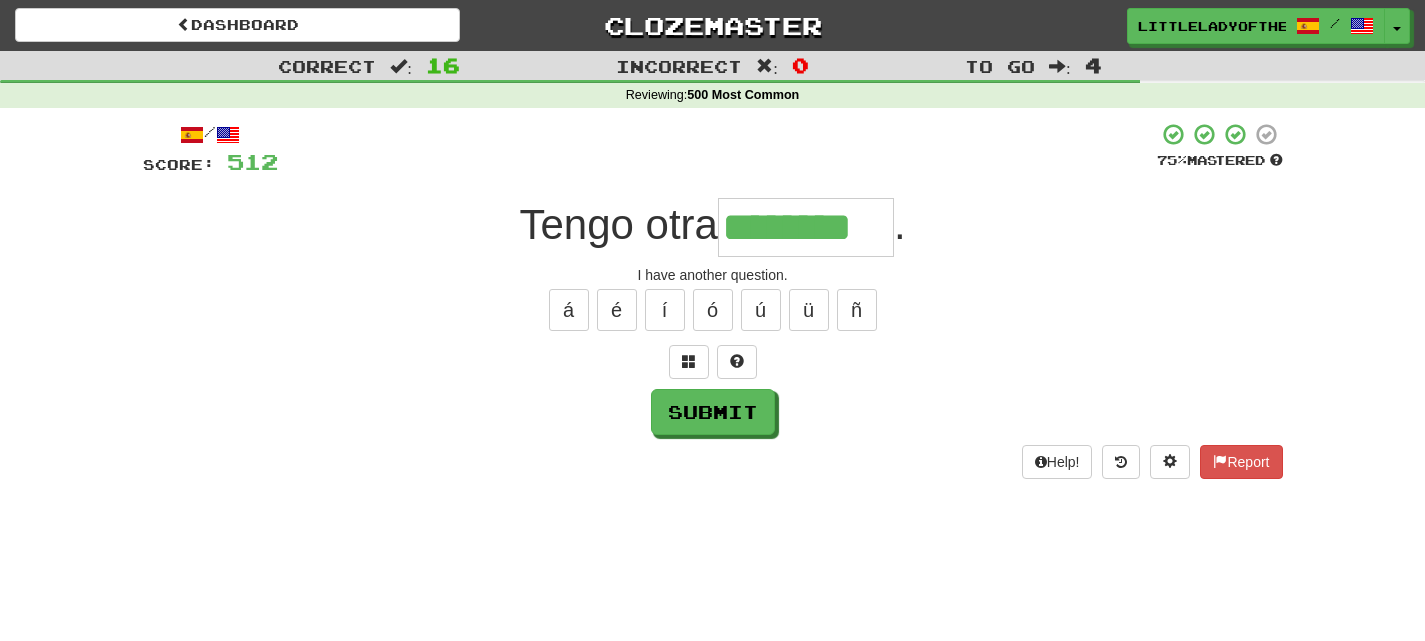 type on "********" 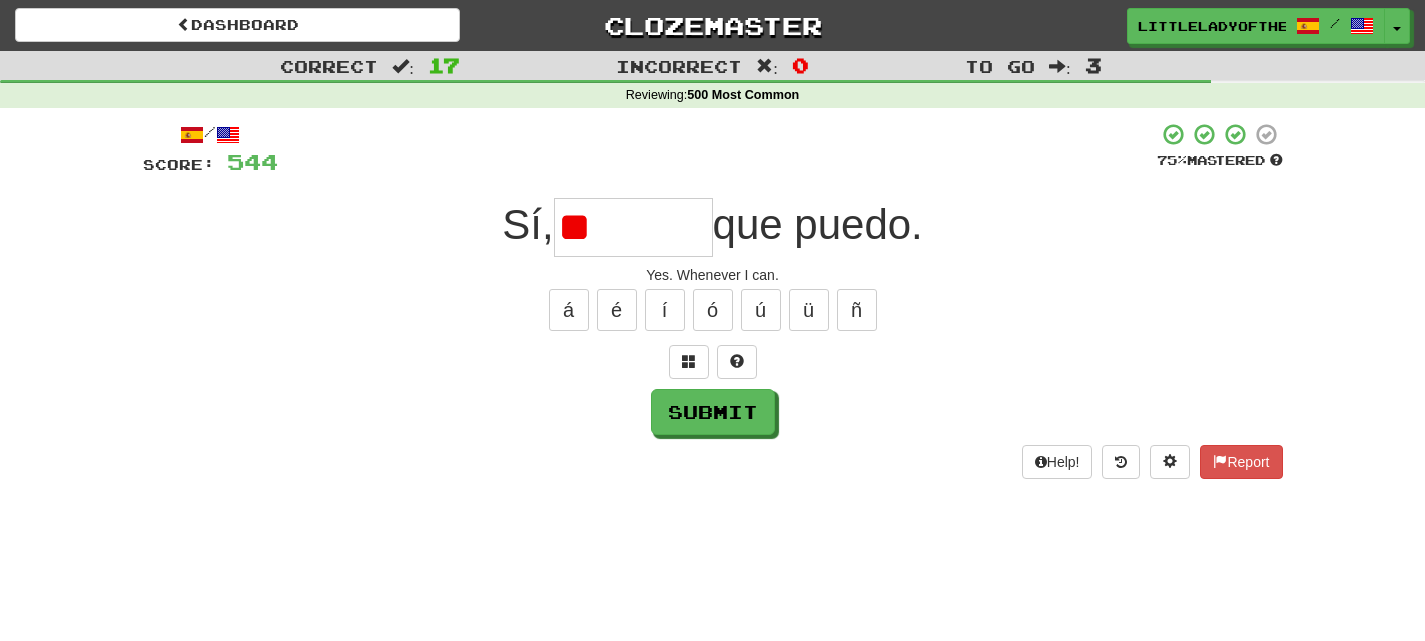 type on "*" 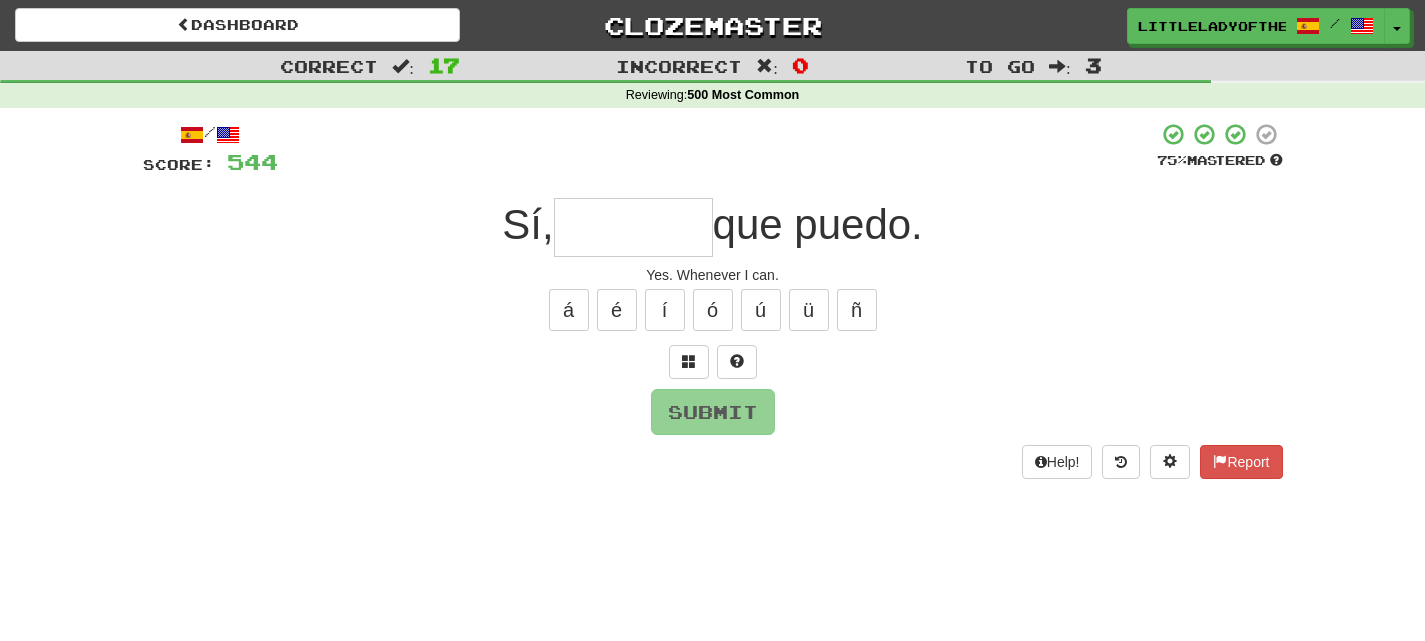 type on "*" 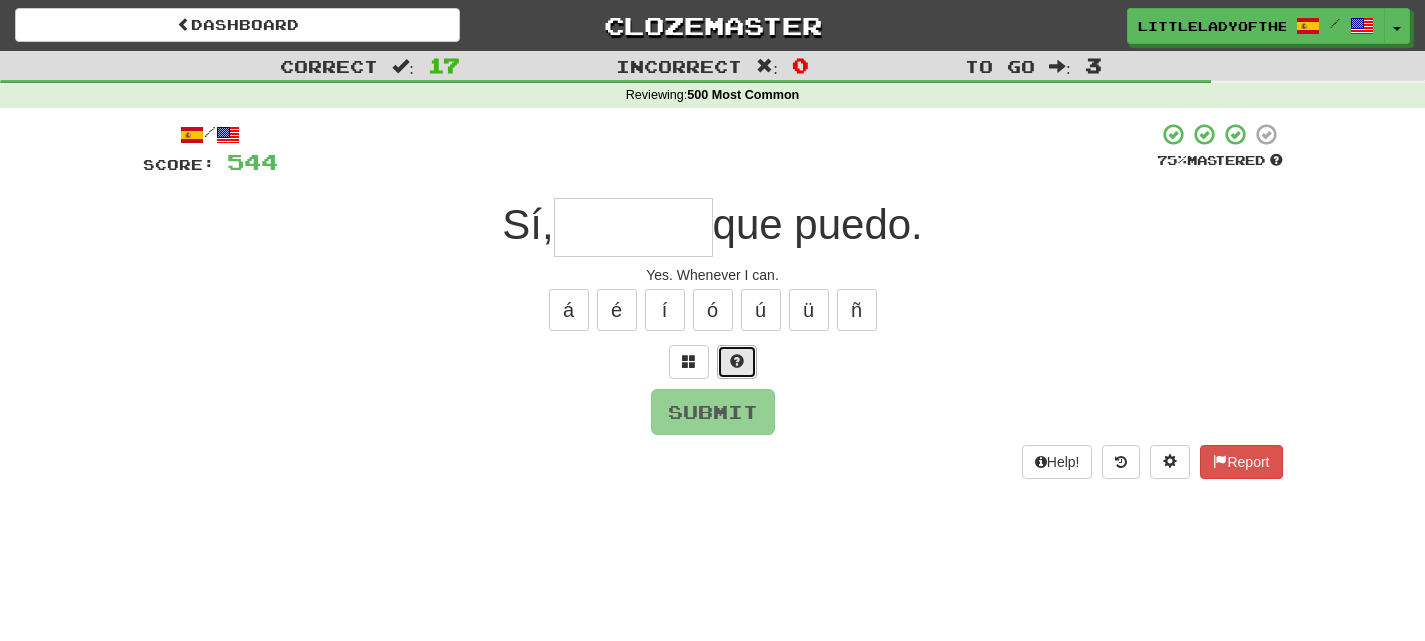 click at bounding box center (737, 361) 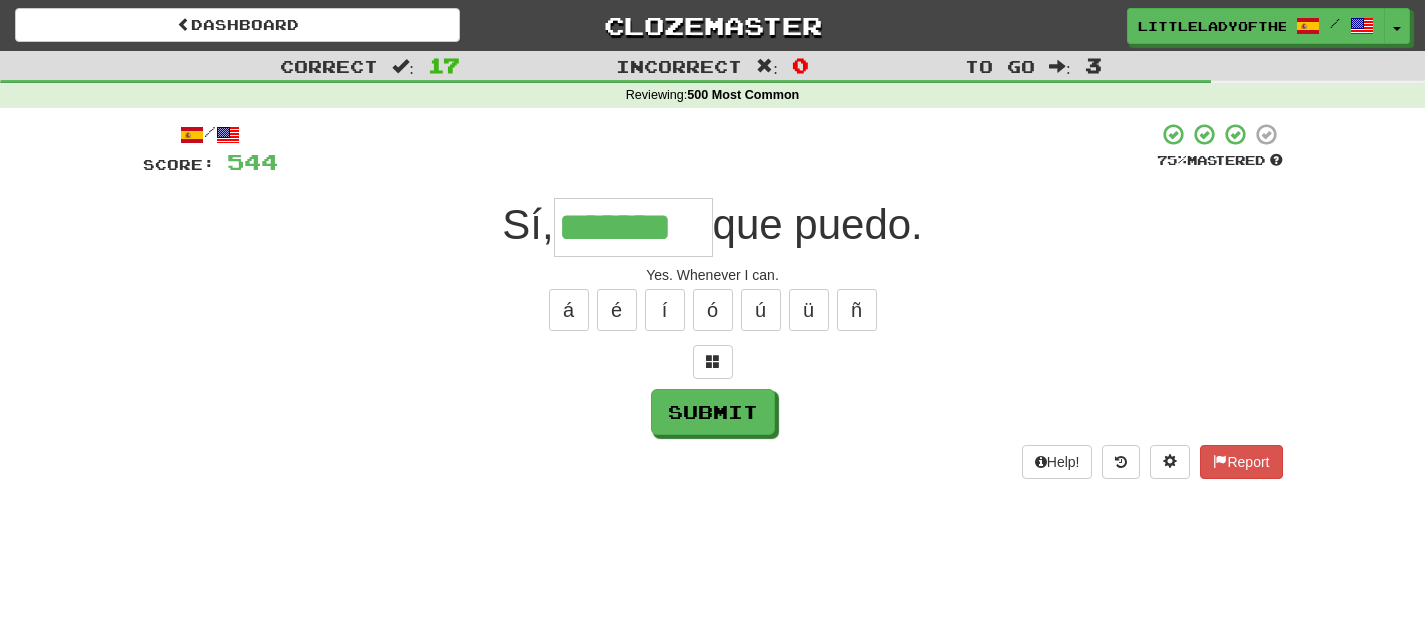 type on "*******" 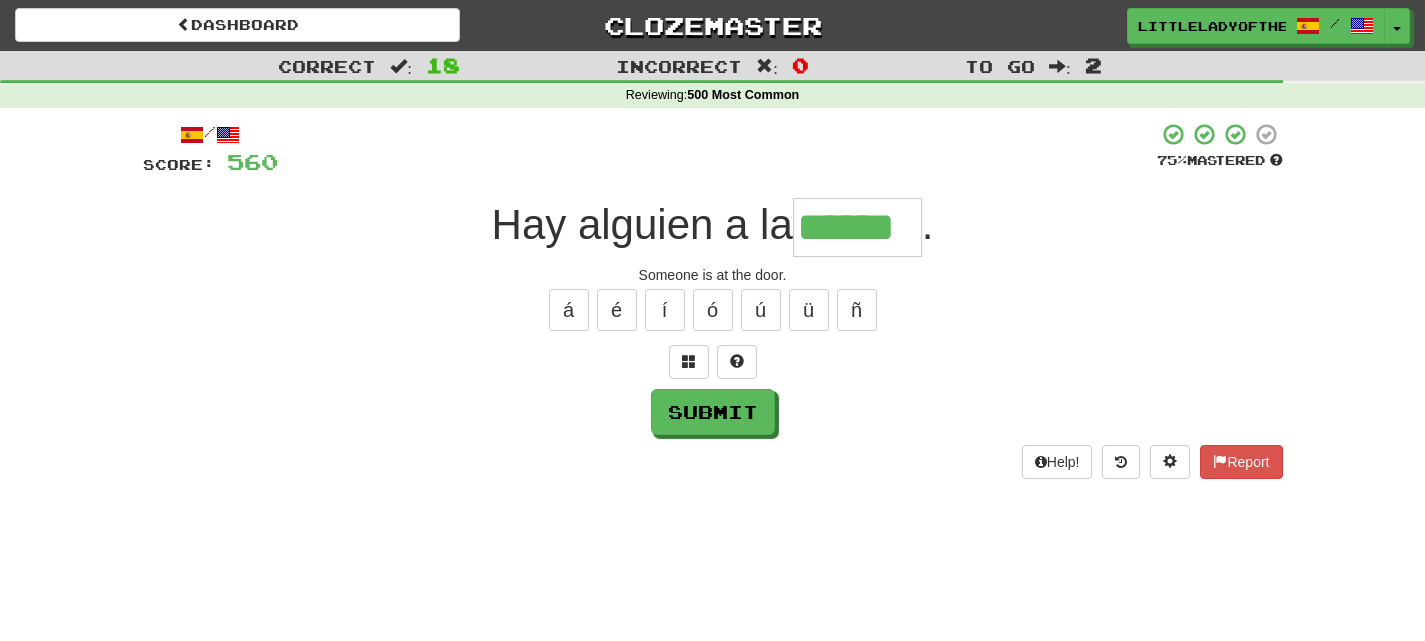 type on "******" 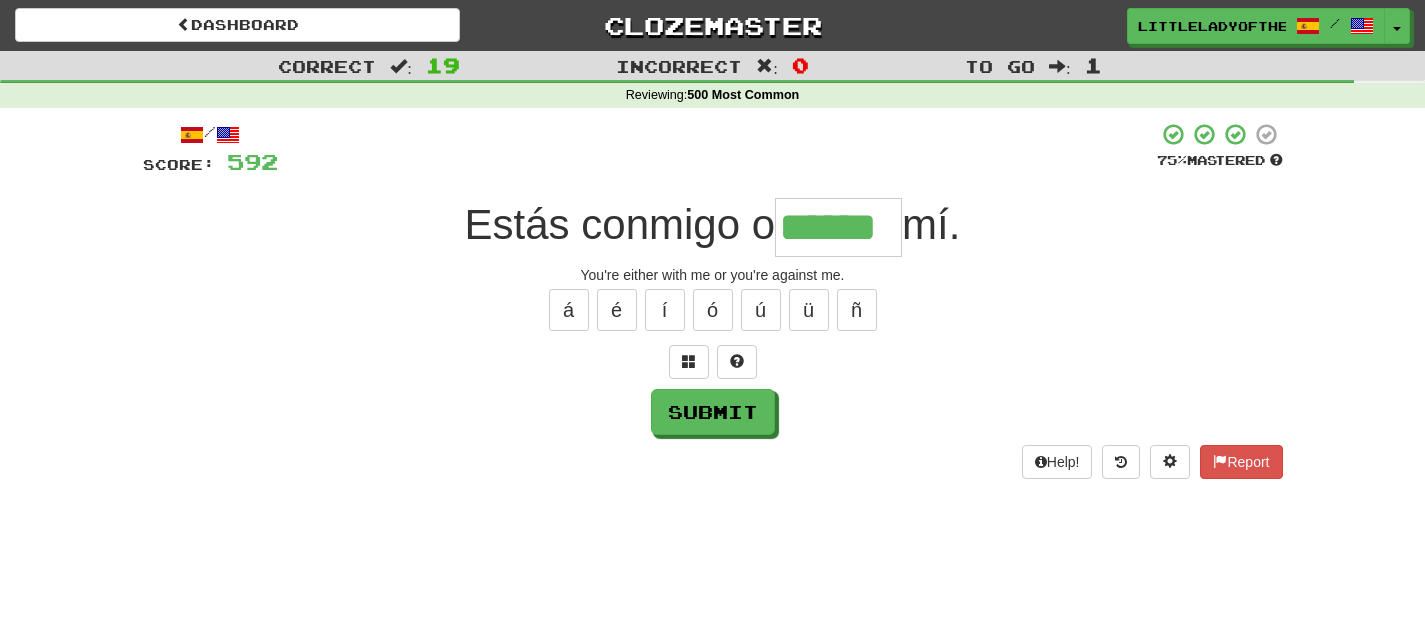 type on "******" 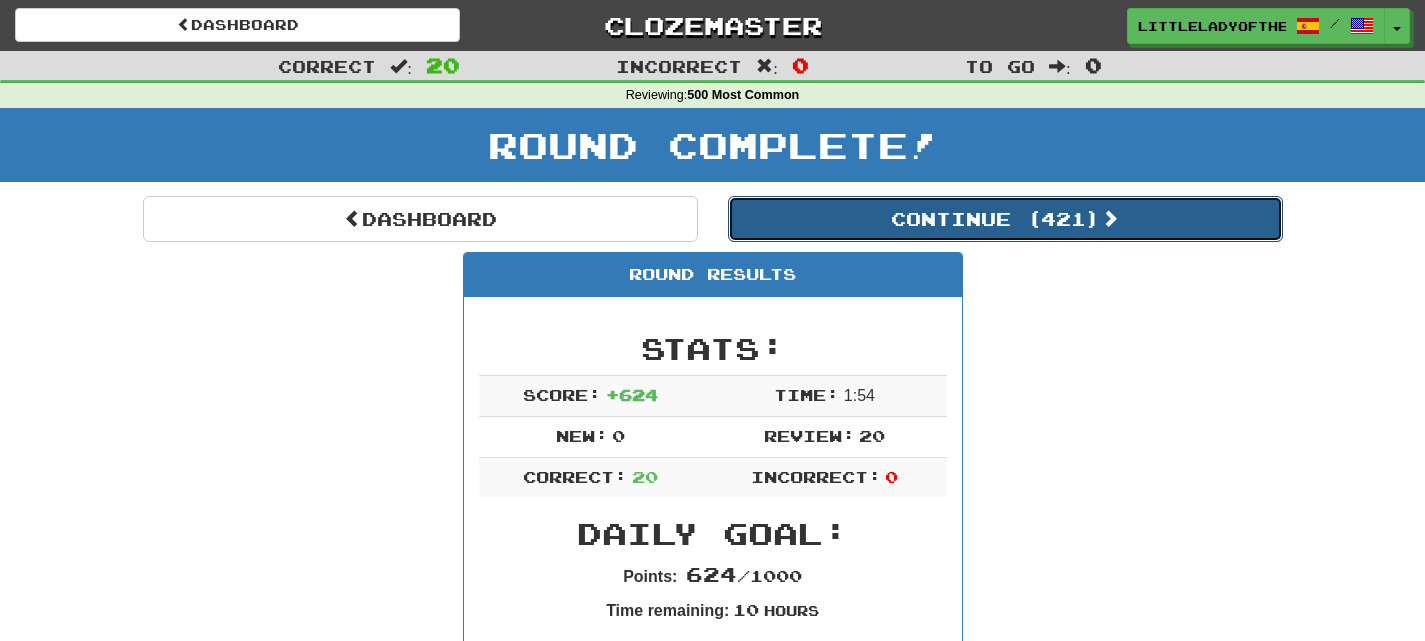 click on "Continue ( 421 )" at bounding box center (1005, 219) 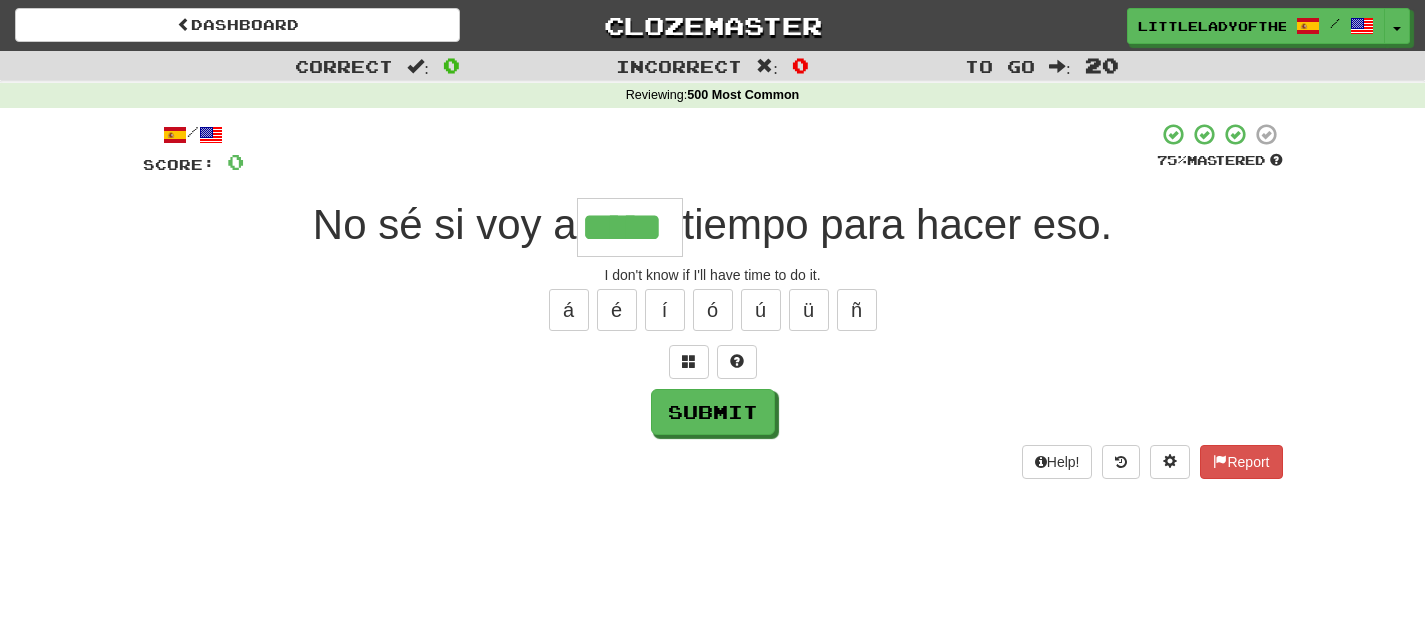 type on "*****" 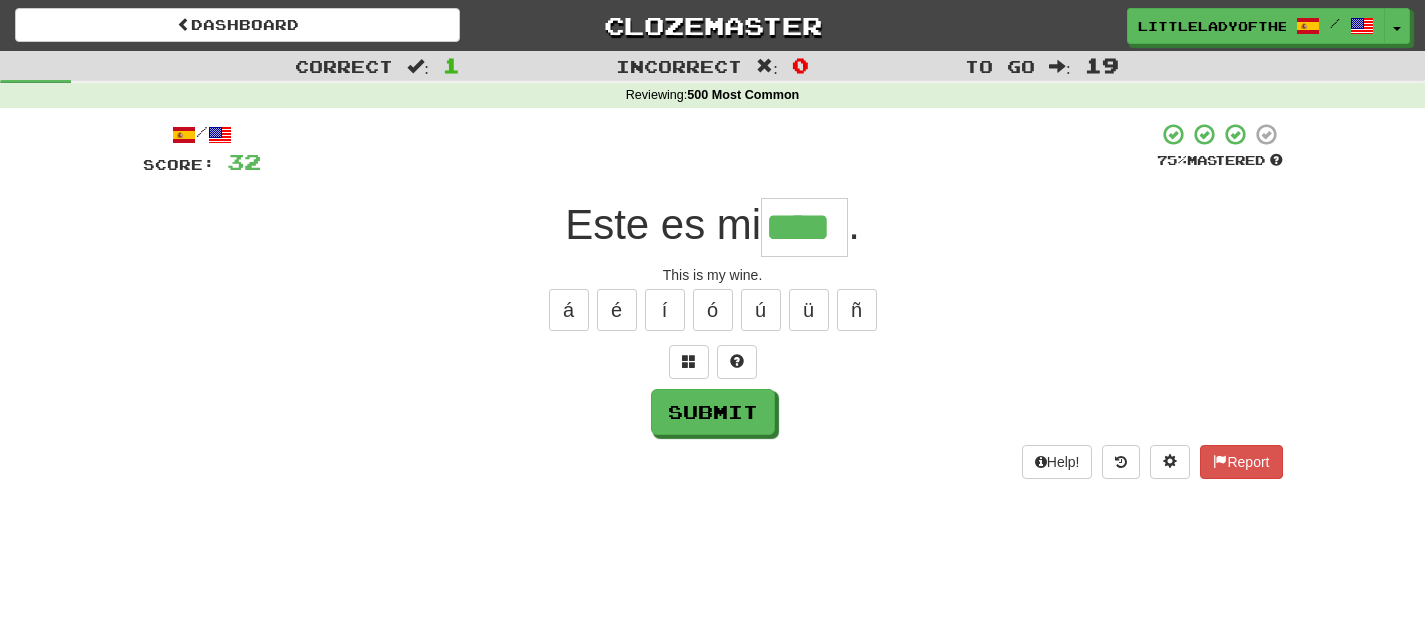 type on "****" 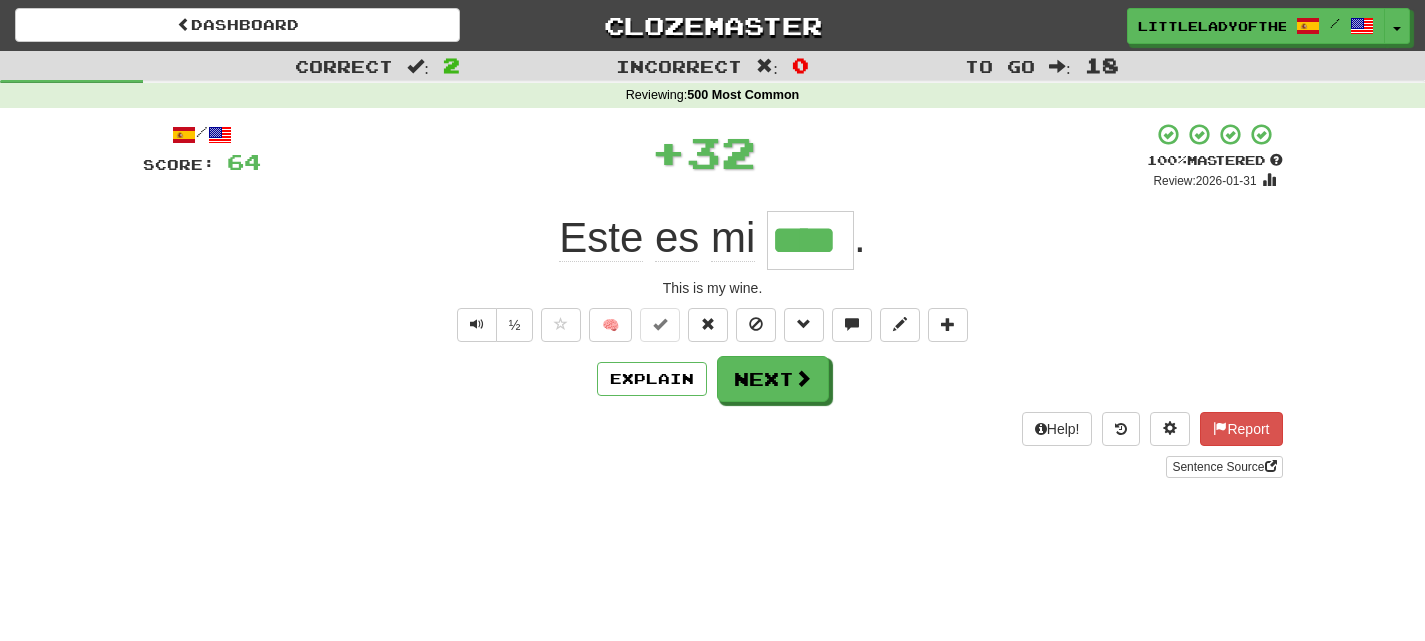 type 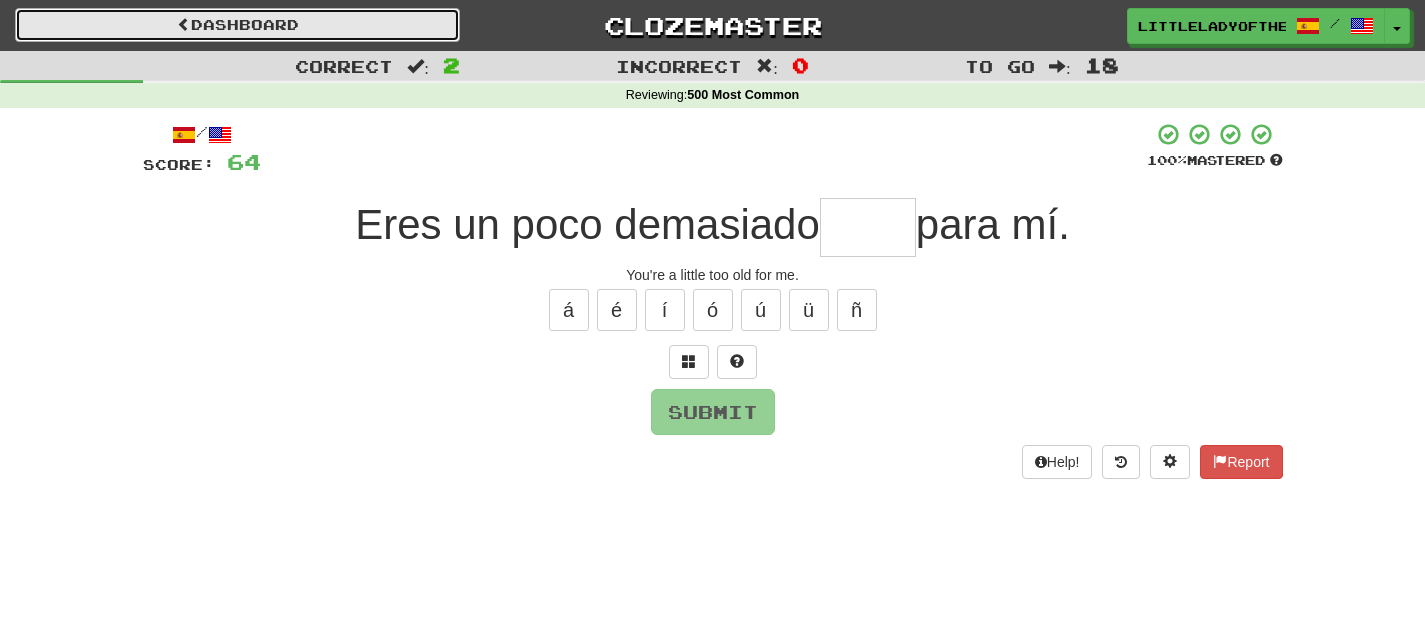 click on "Dashboard" at bounding box center [237, 25] 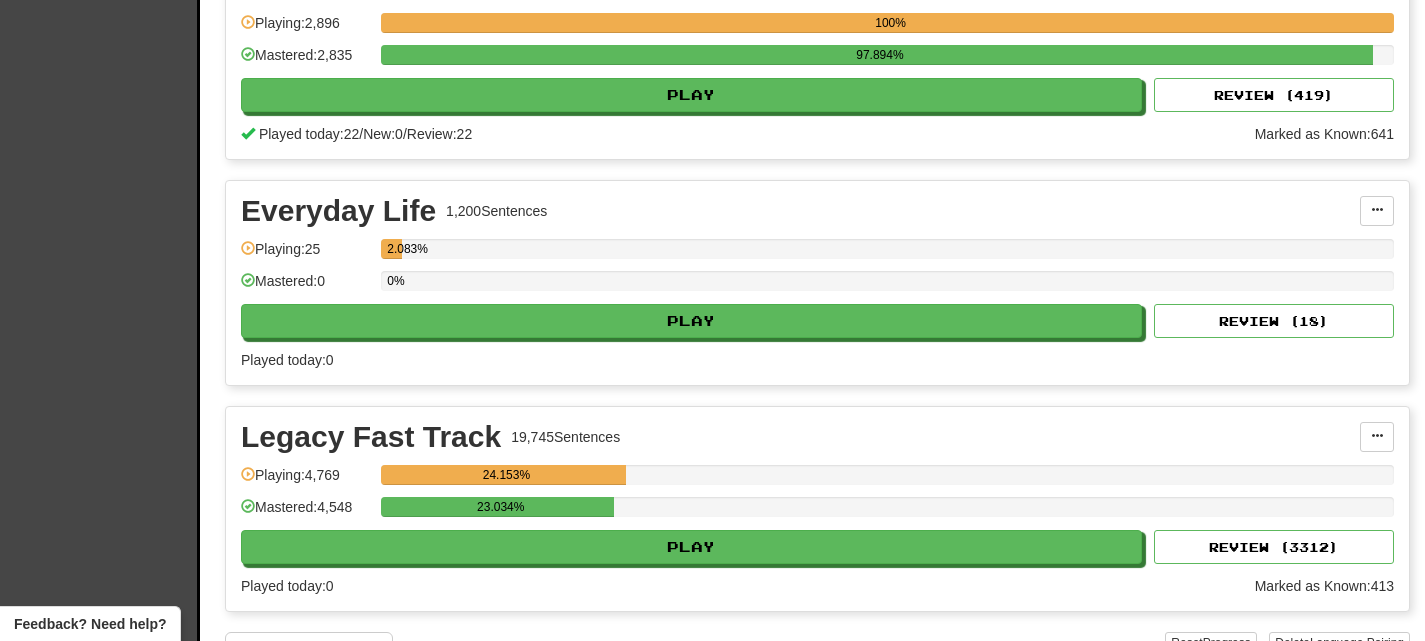 scroll, scrollTop: 734, scrollLeft: 0, axis: vertical 